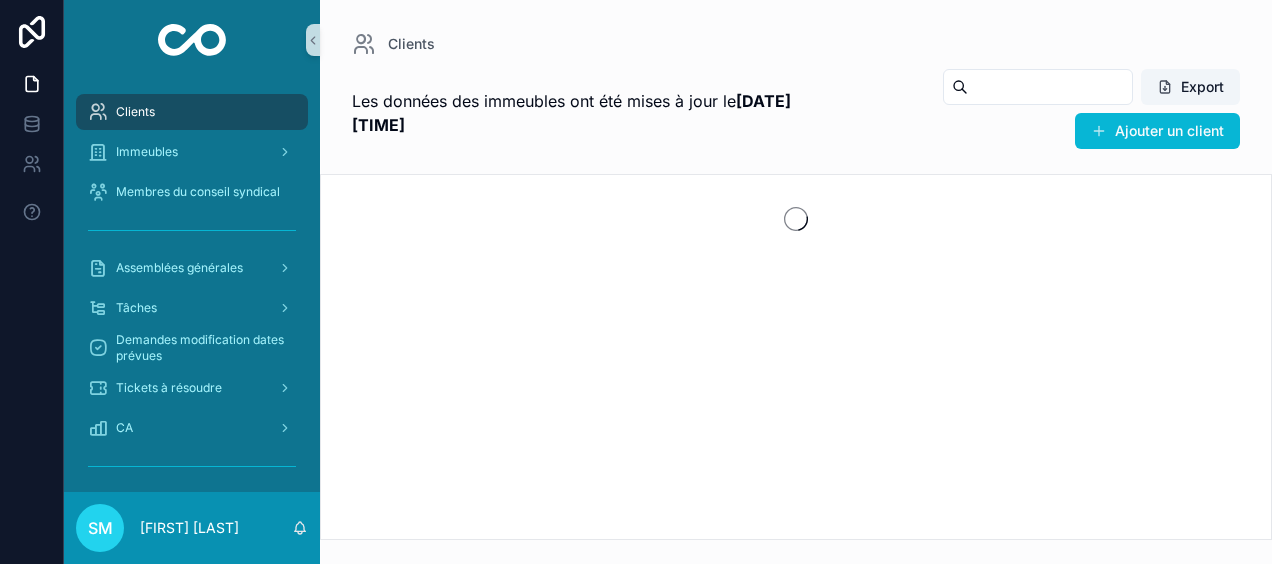 scroll, scrollTop: 0, scrollLeft: 0, axis: both 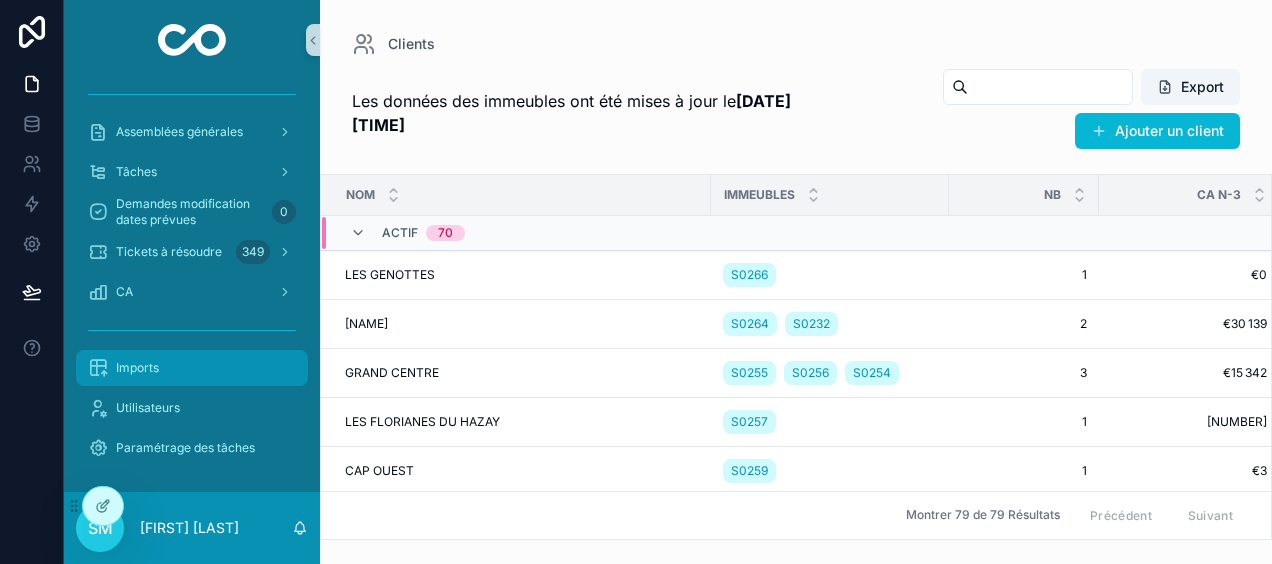 click on "Imports" at bounding box center (192, 368) 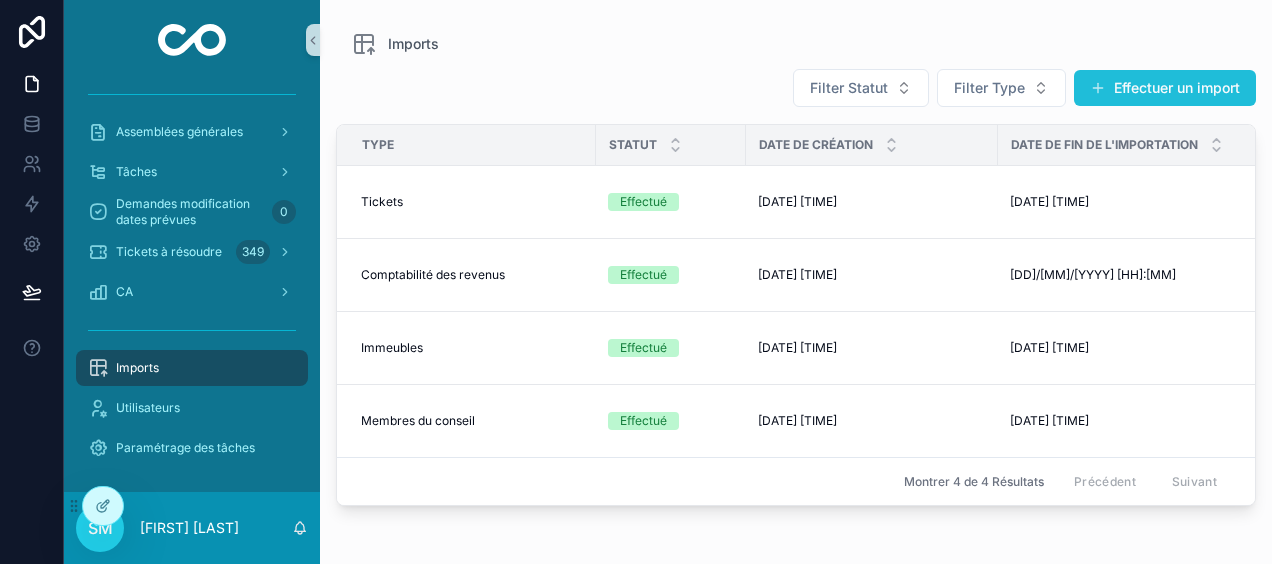 click at bounding box center (1098, 88) 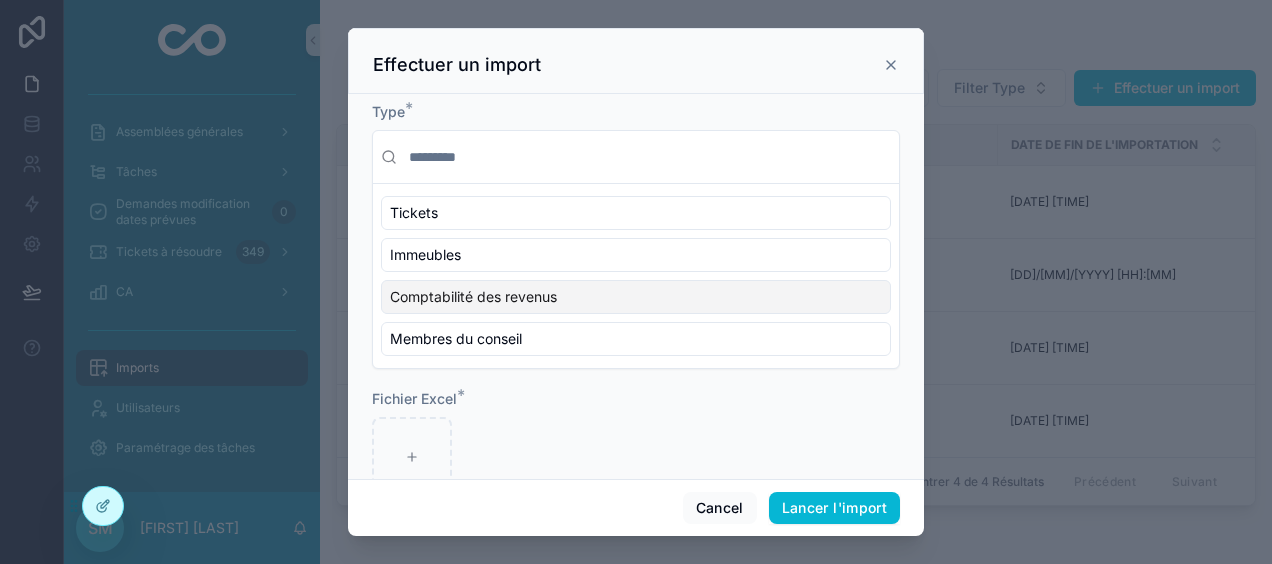 click on "Comptabilité des revenus" at bounding box center (636, 297) 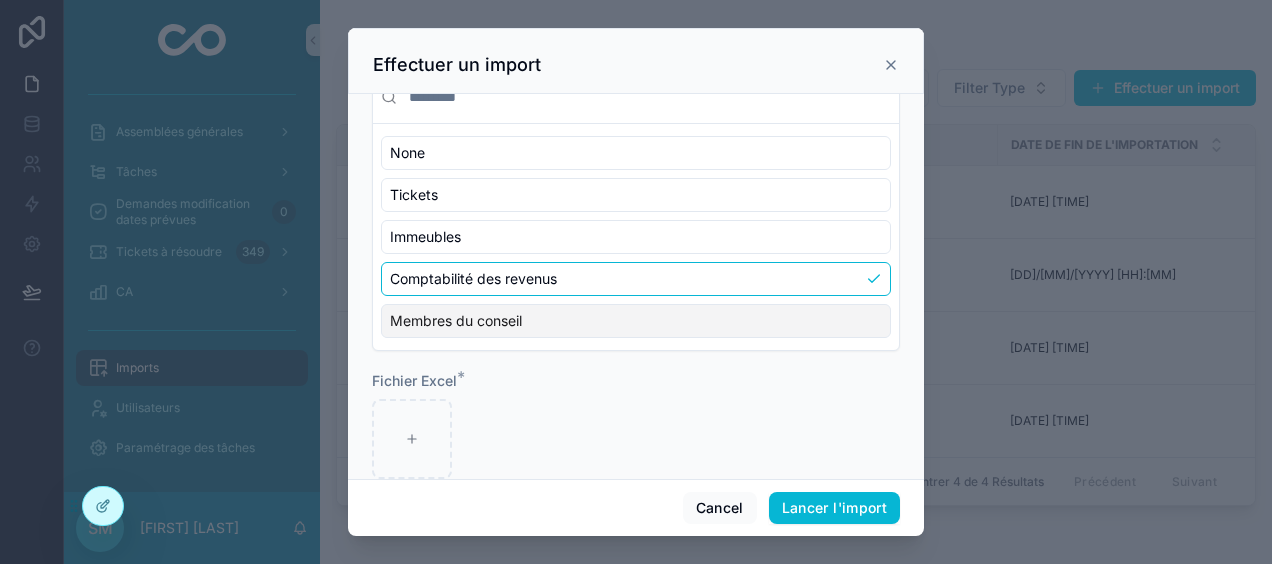 scroll, scrollTop: 90, scrollLeft: 0, axis: vertical 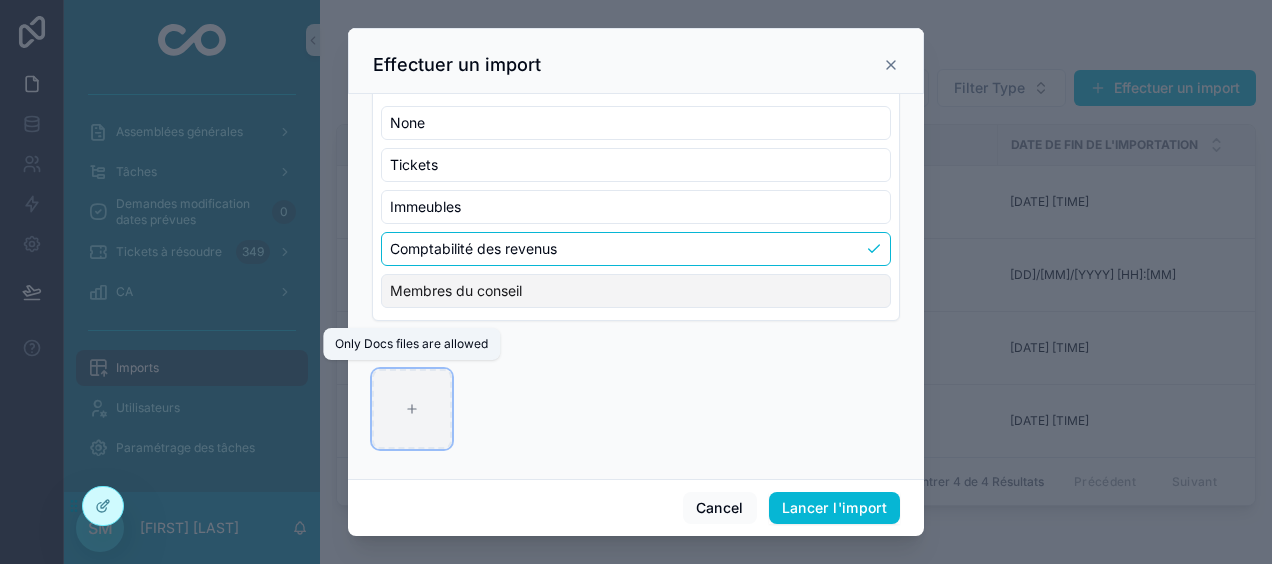 click 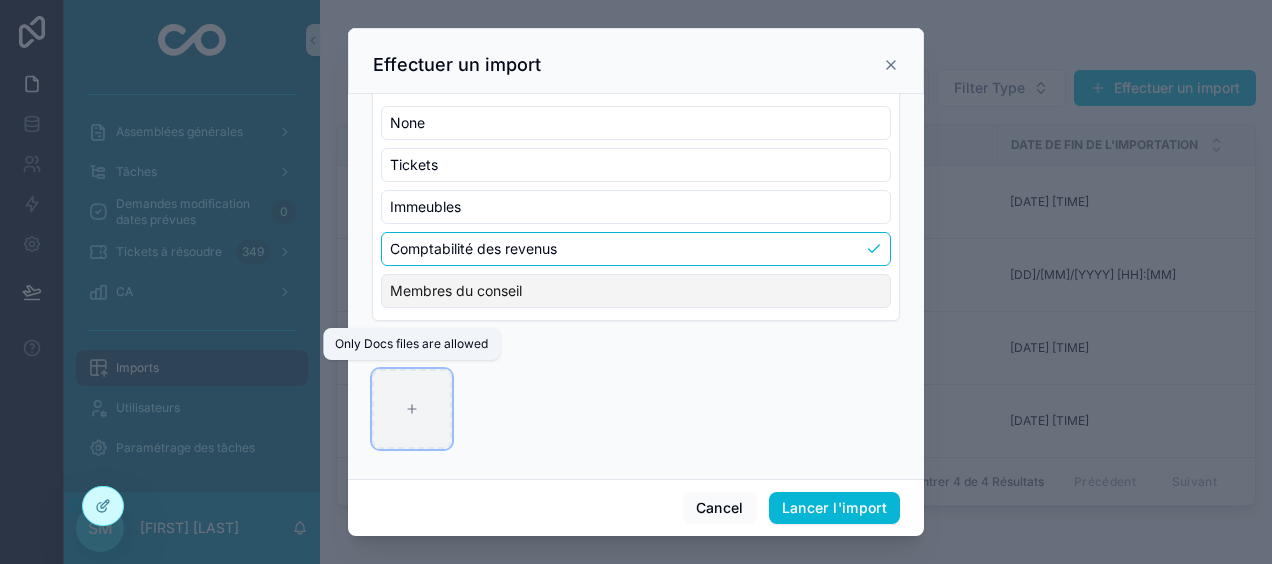 type on "**********" 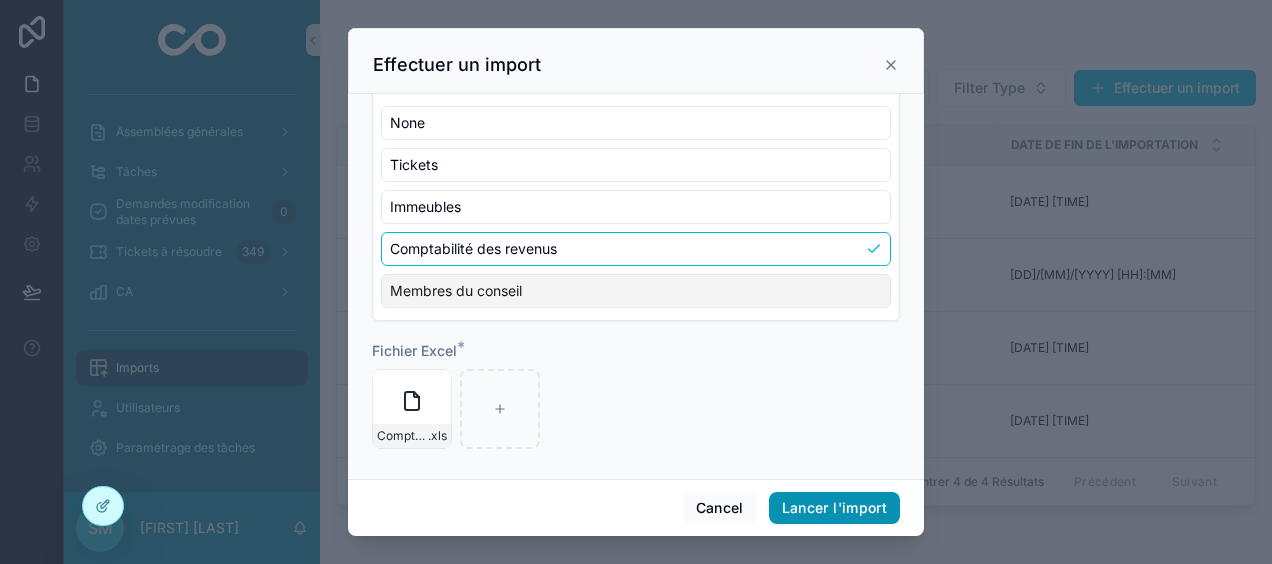 click on "Lancer l'import" at bounding box center [834, 508] 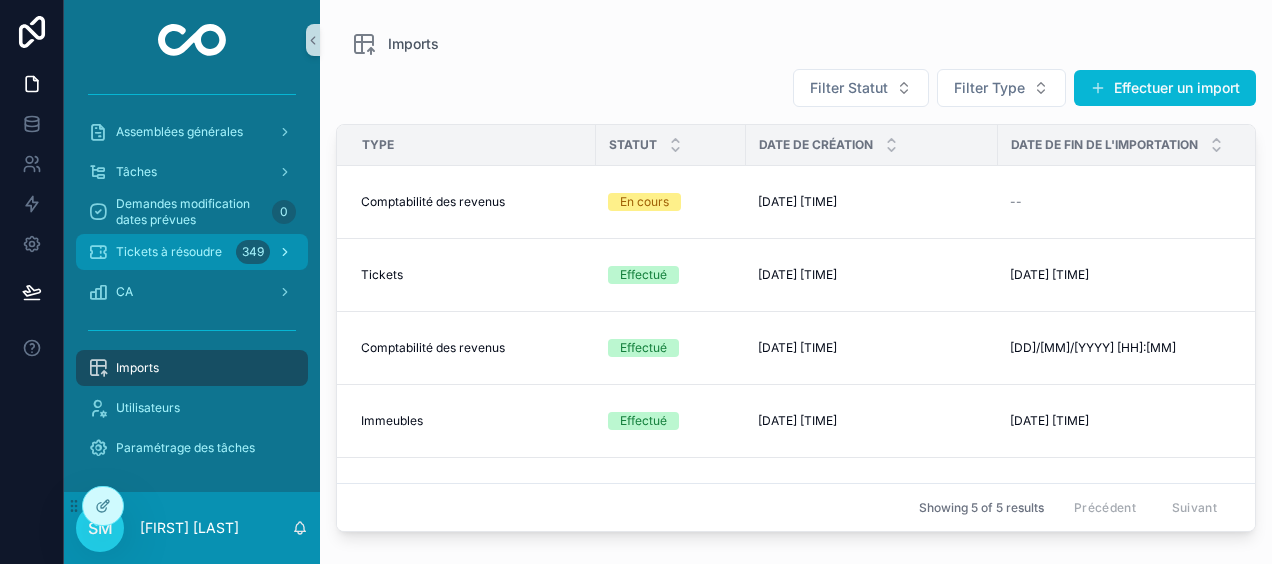 click on "Tickets à résoudre 349" at bounding box center (192, 252) 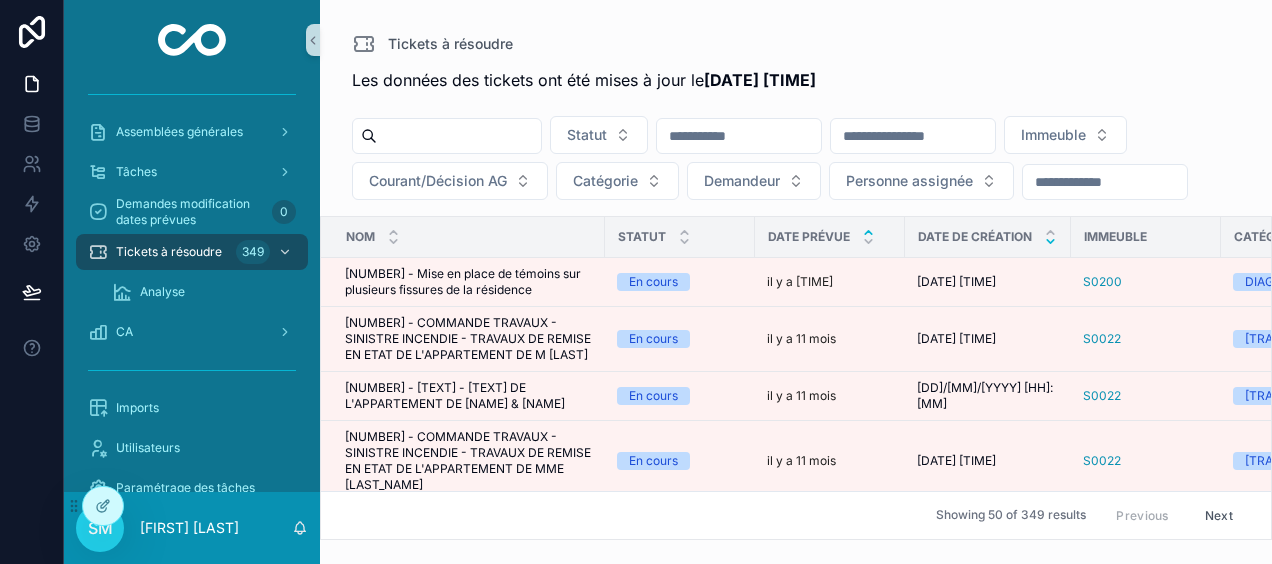 click 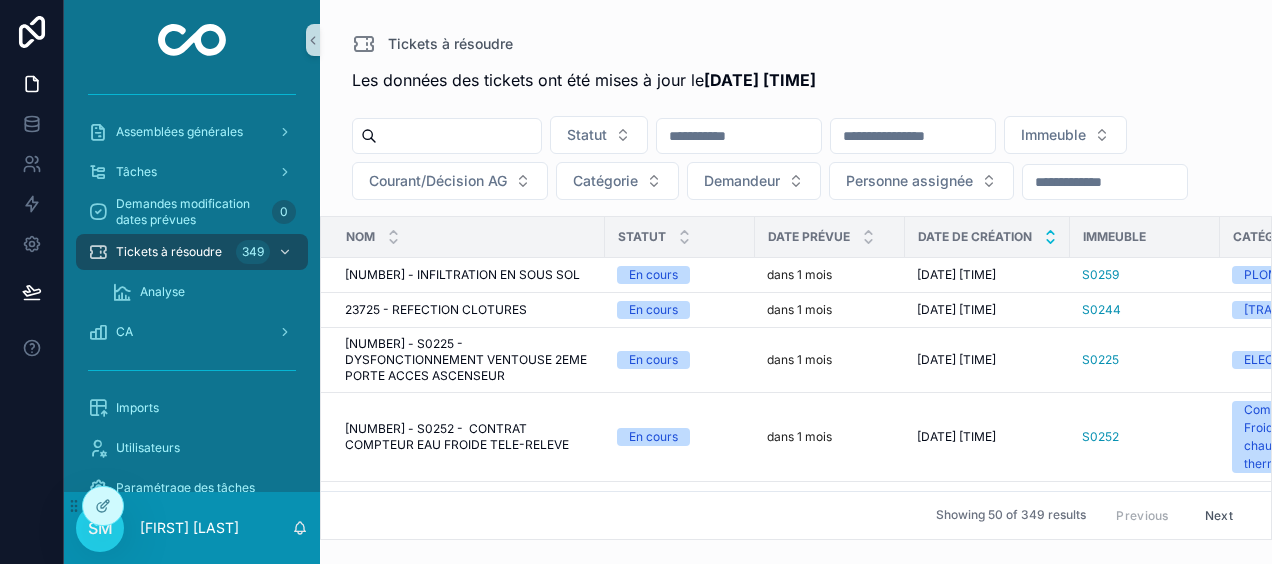 click 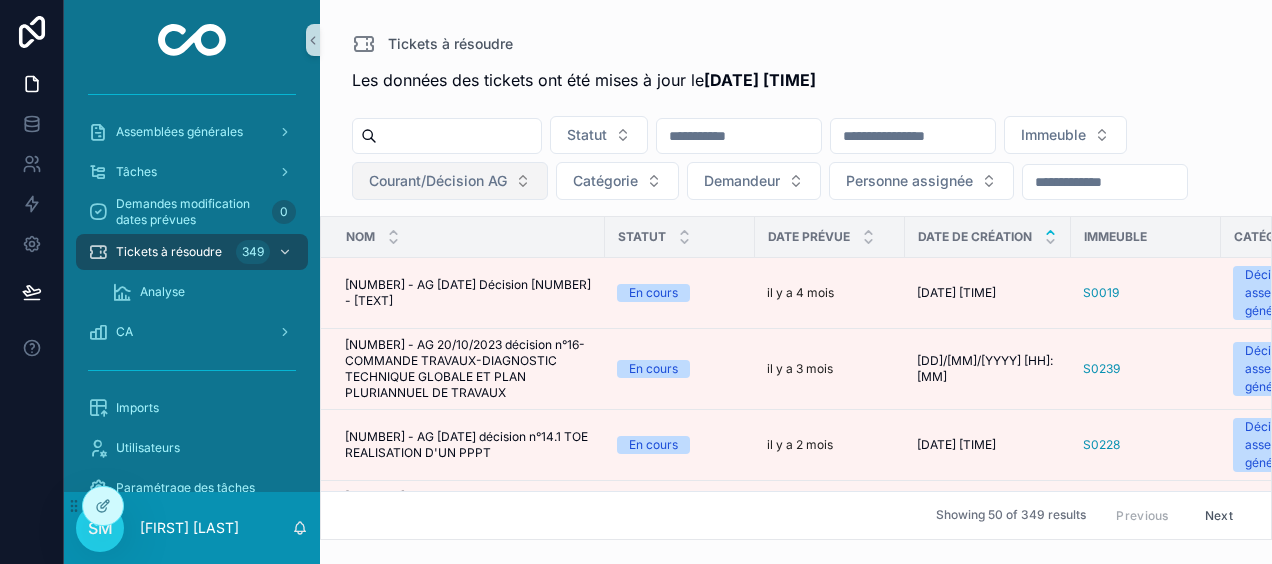 click on "Courant/Décision AG" at bounding box center (438, 181) 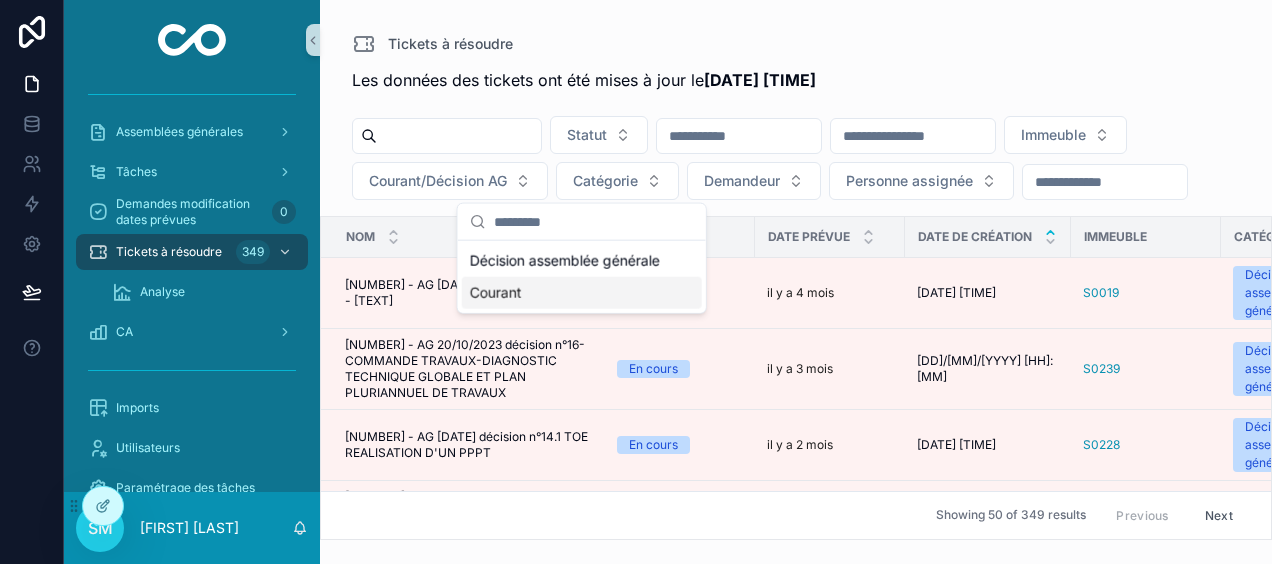 click on "Courant" at bounding box center [582, 293] 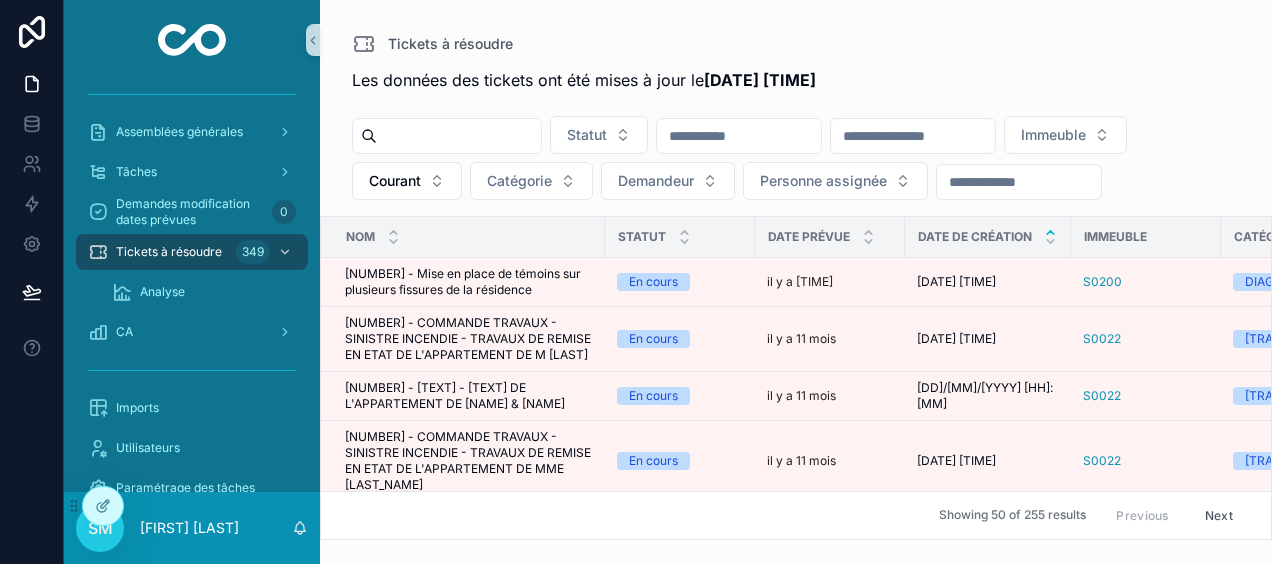 click at bounding box center (913, 136) 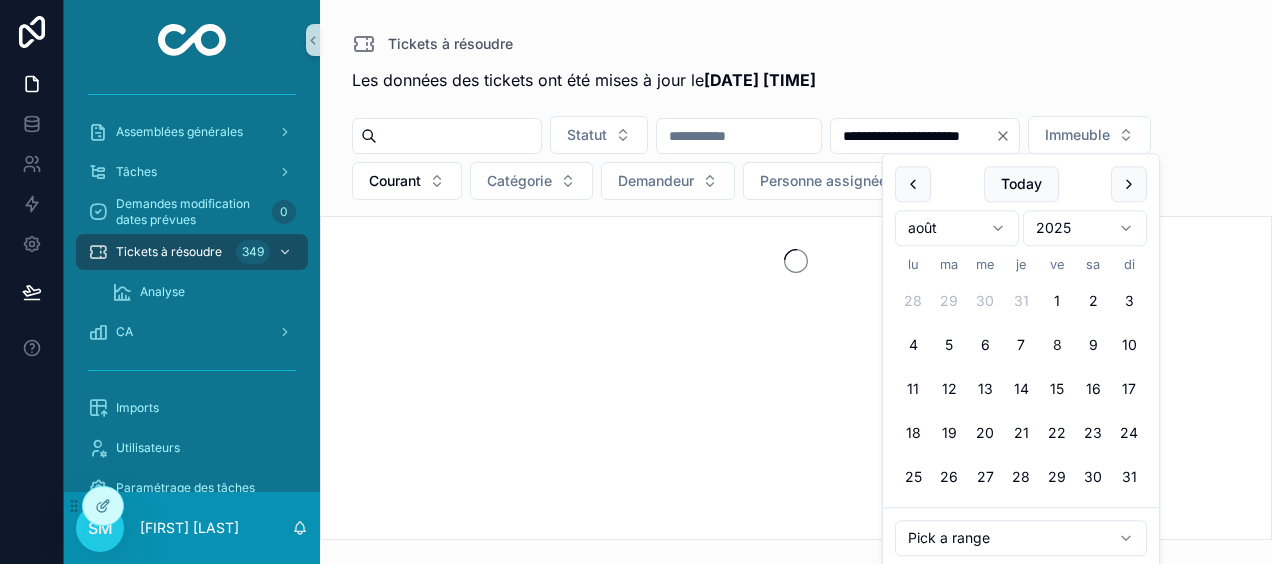 type on "**********" 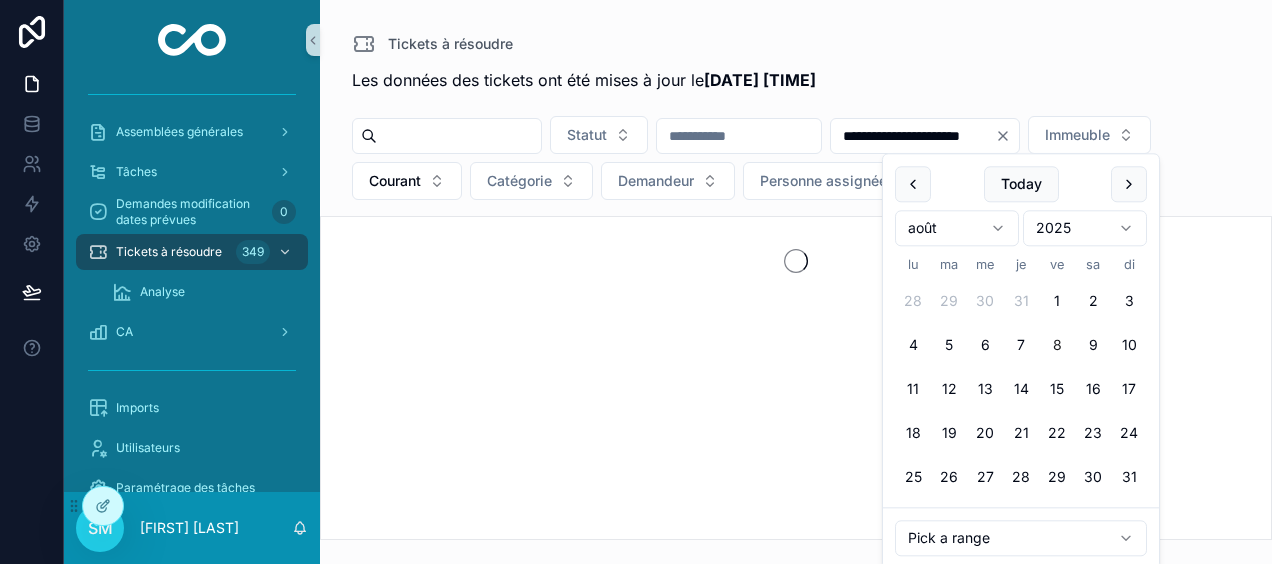 click on "Tickets à résoudre" at bounding box center (796, 44) 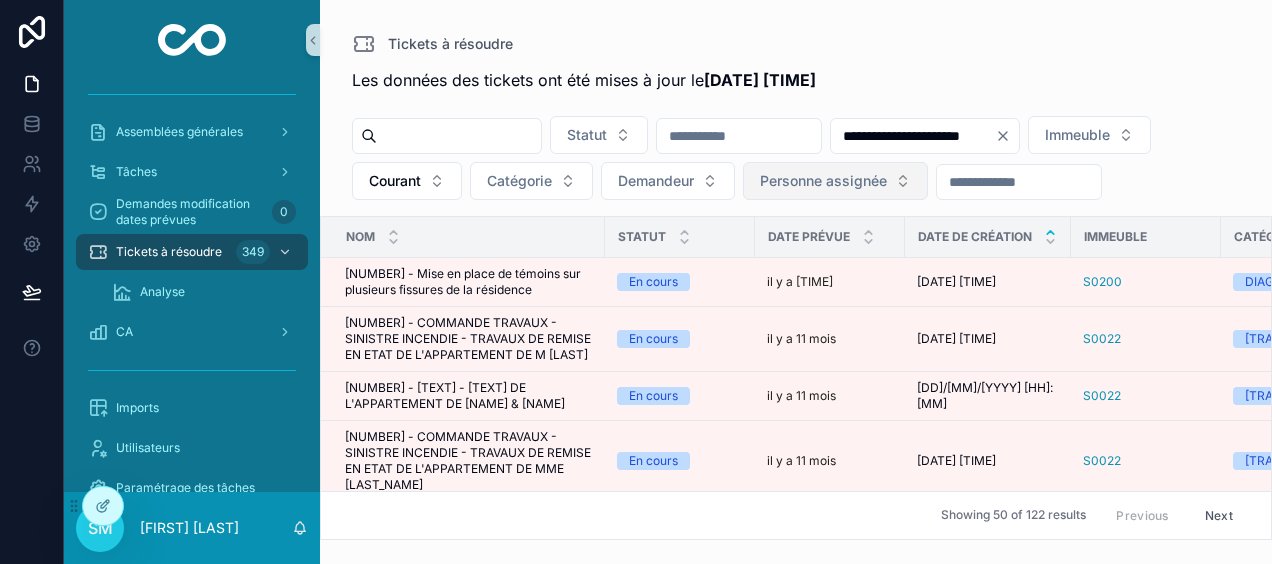 click on "Personne assignée" at bounding box center (823, 181) 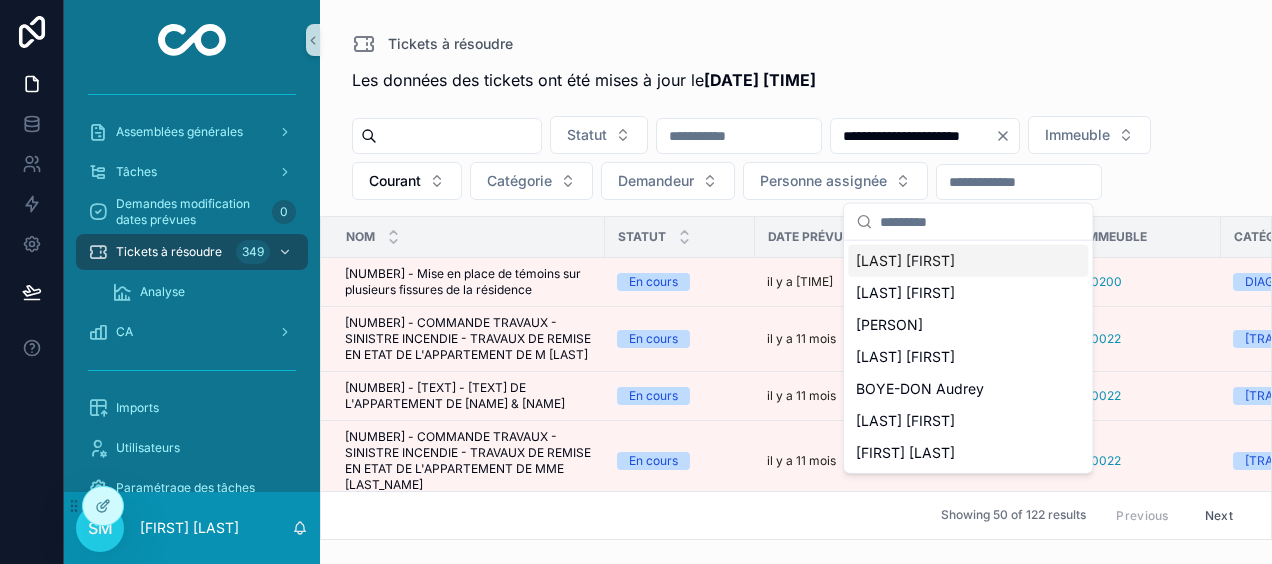 click on "[LAST] [FIRST]" at bounding box center [905, 261] 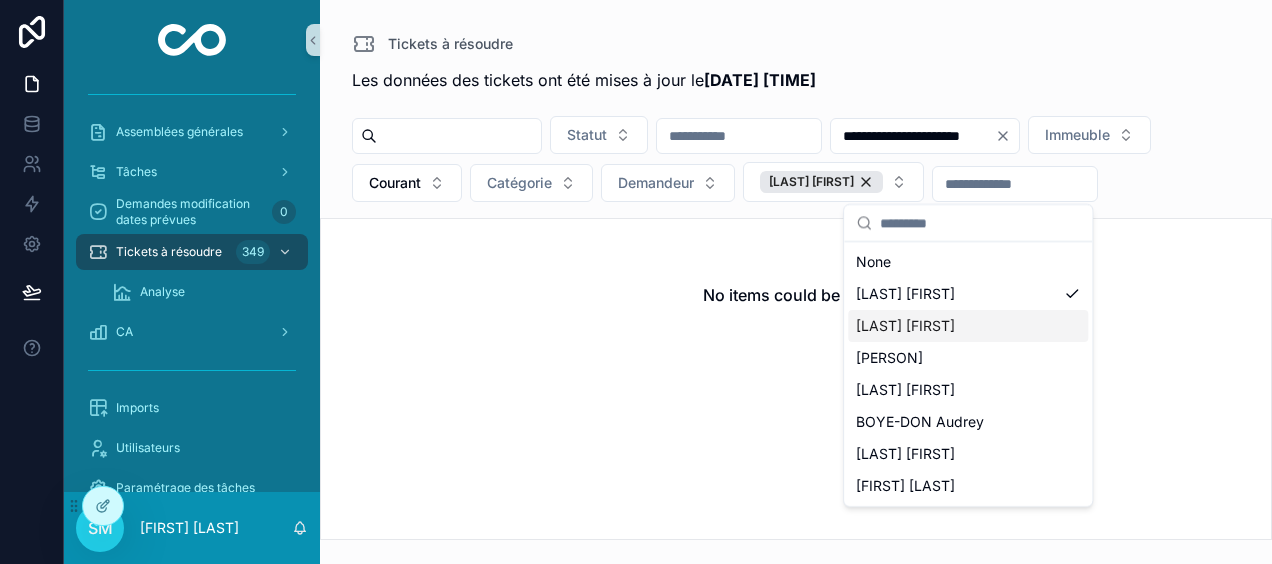 click on "[LAST] [FIRST]" at bounding box center [905, 326] 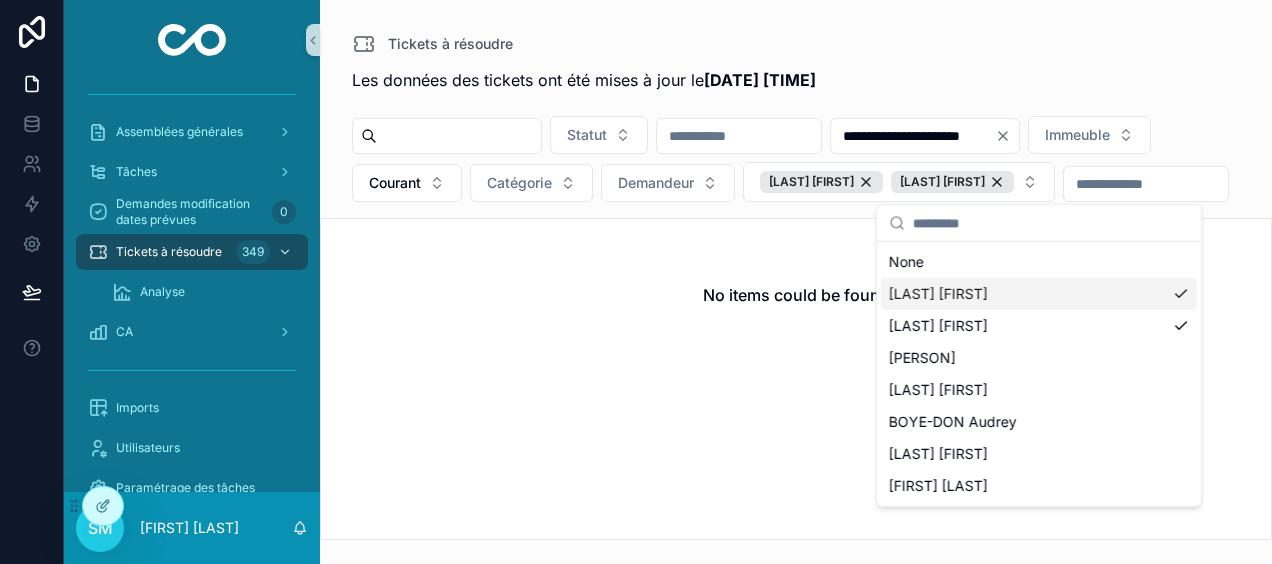 click on "[LAST] [FIRST]" at bounding box center [1039, 294] 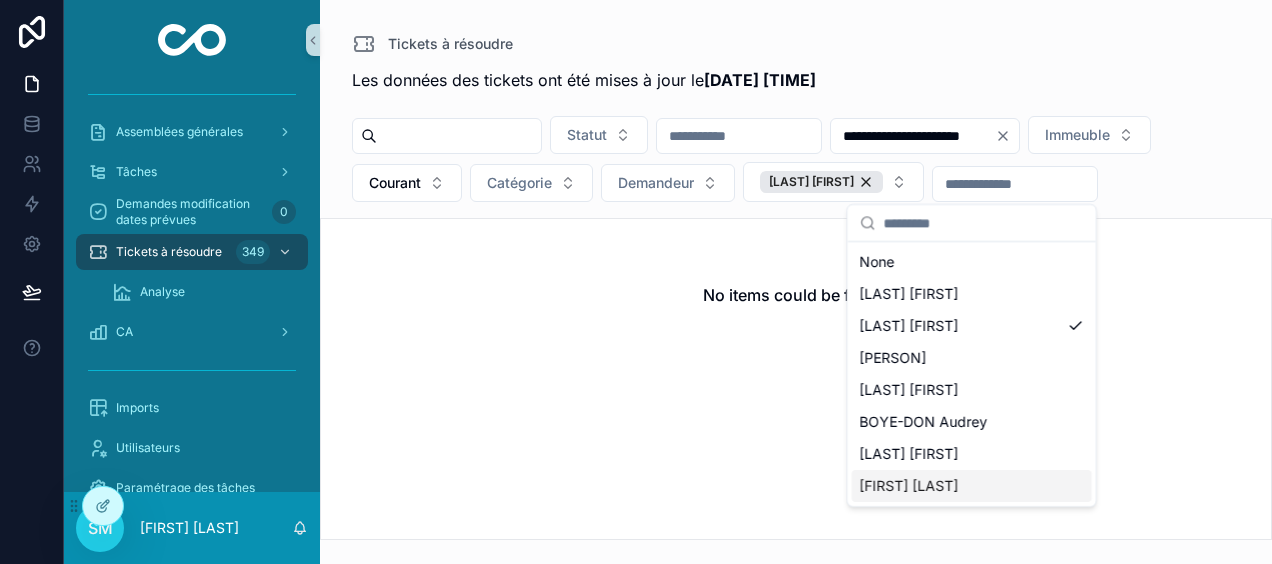 click on "[FIRST] [LAST]" at bounding box center [972, 486] 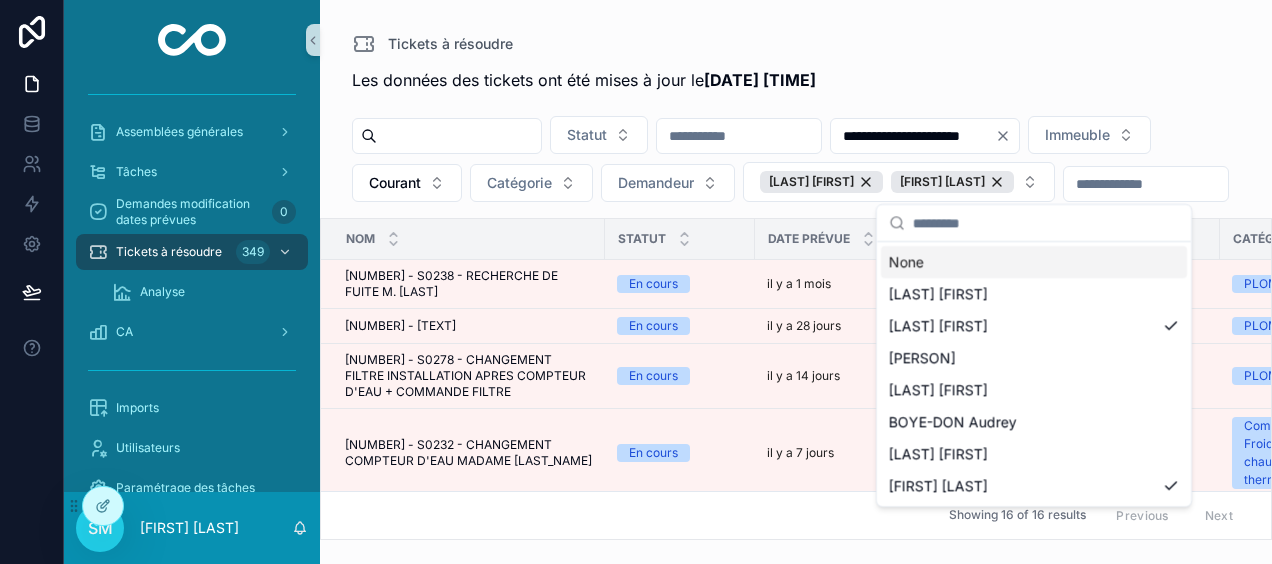 click on "**********" at bounding box center [796, 298] 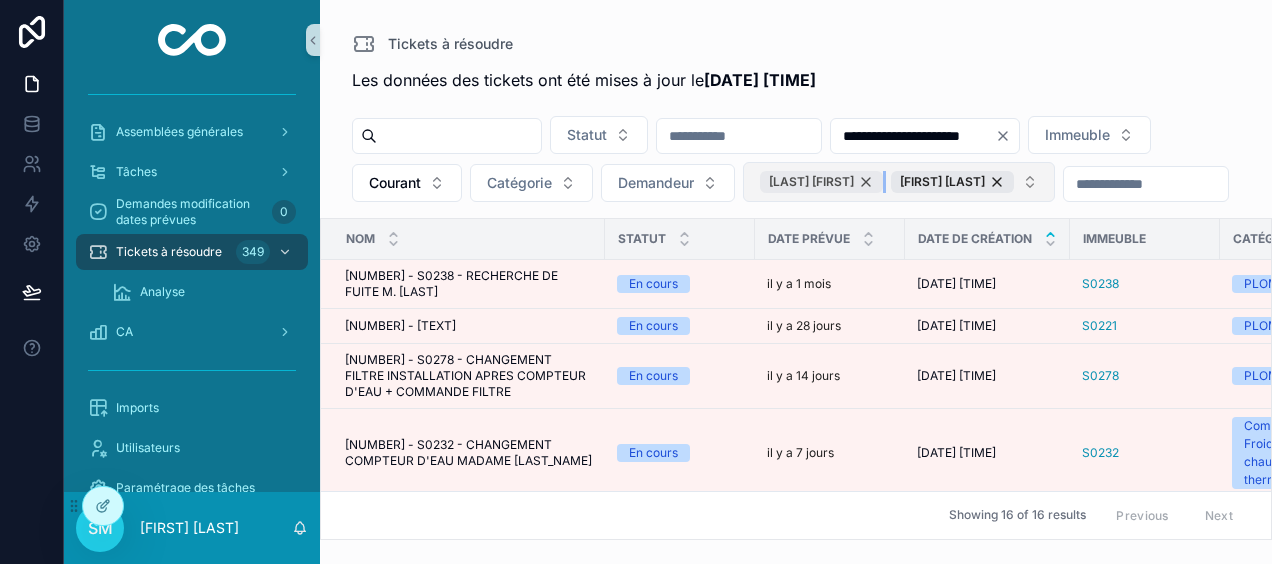 click on "[LAST] [FIRST]" at bounding box center (821, 182) 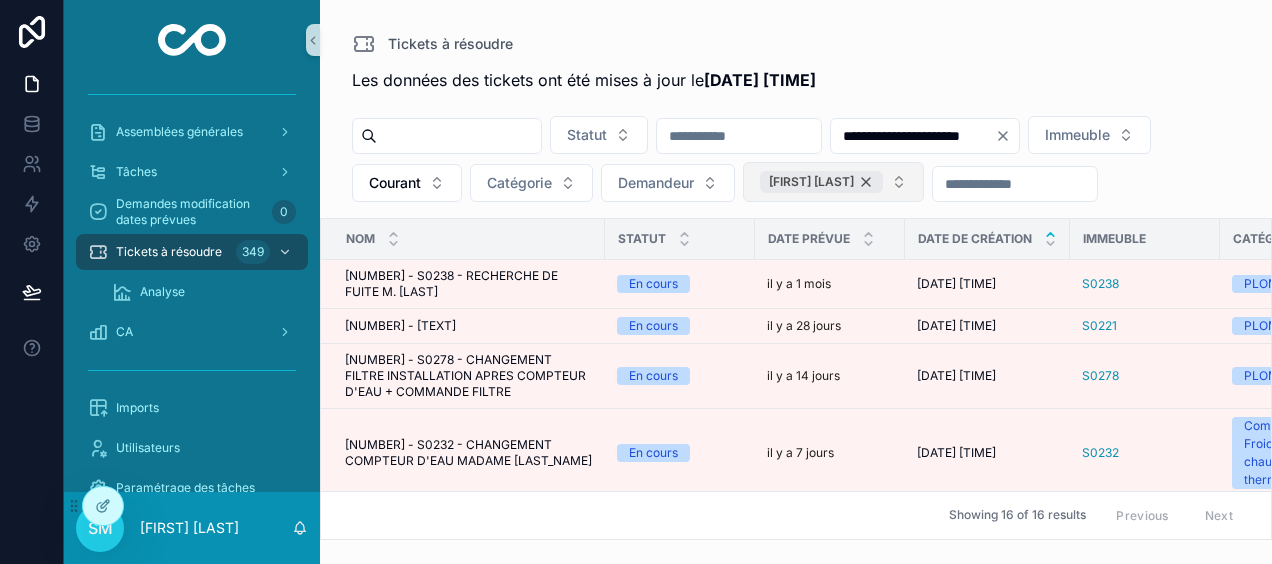 click on "[FIRST] [LAST]" at bounding box center (821, 182) 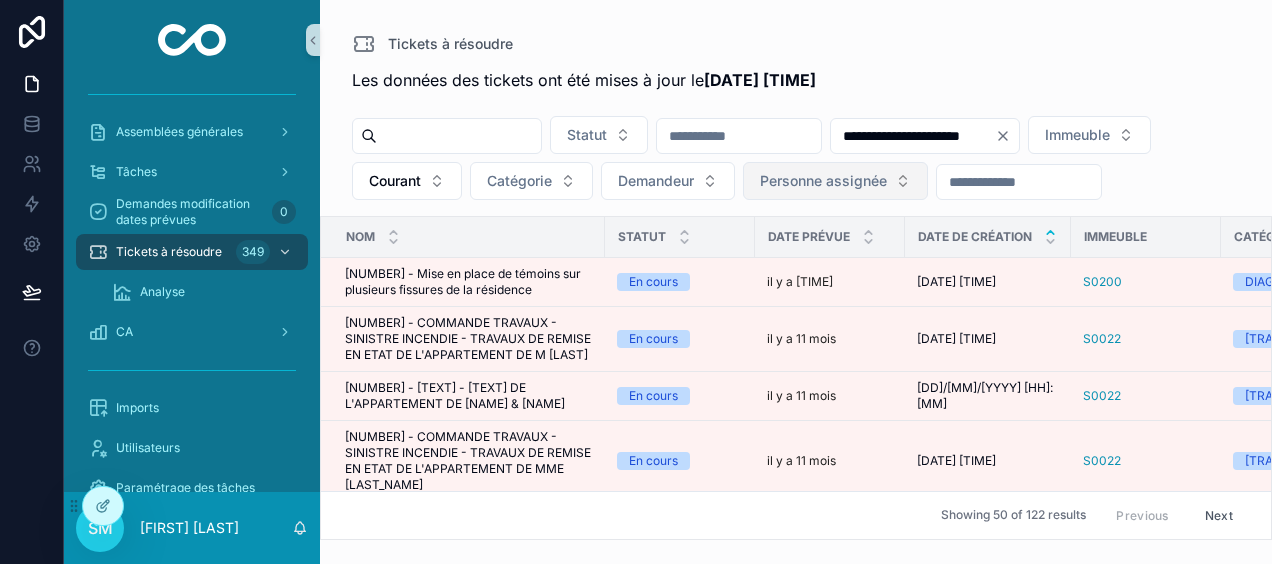 click on "Personne assignée" at bounding box center [823, 181] 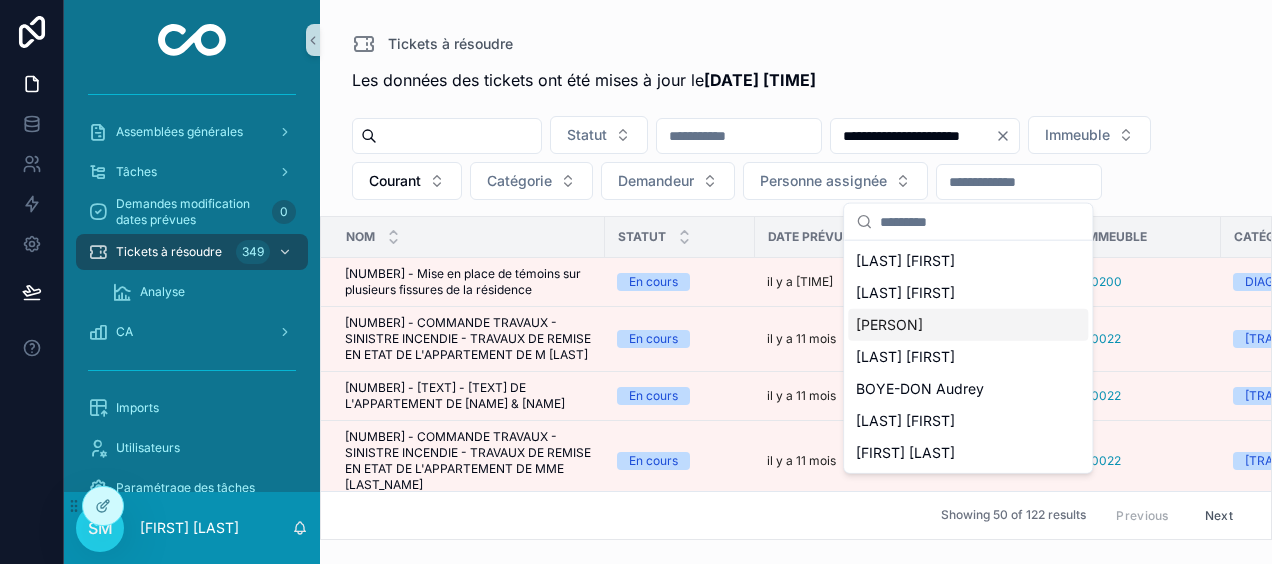 click on "[PERSON]" at bounding box center [889, 325] 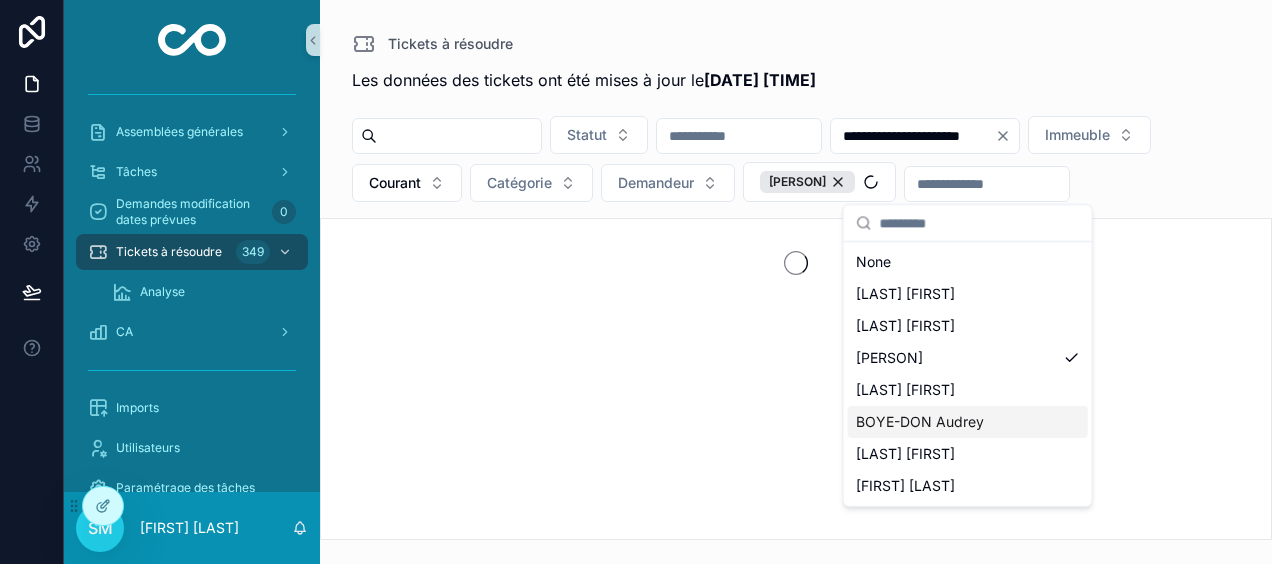 click on "BOYE-DON Audrey" at bounding box center [920, 422] 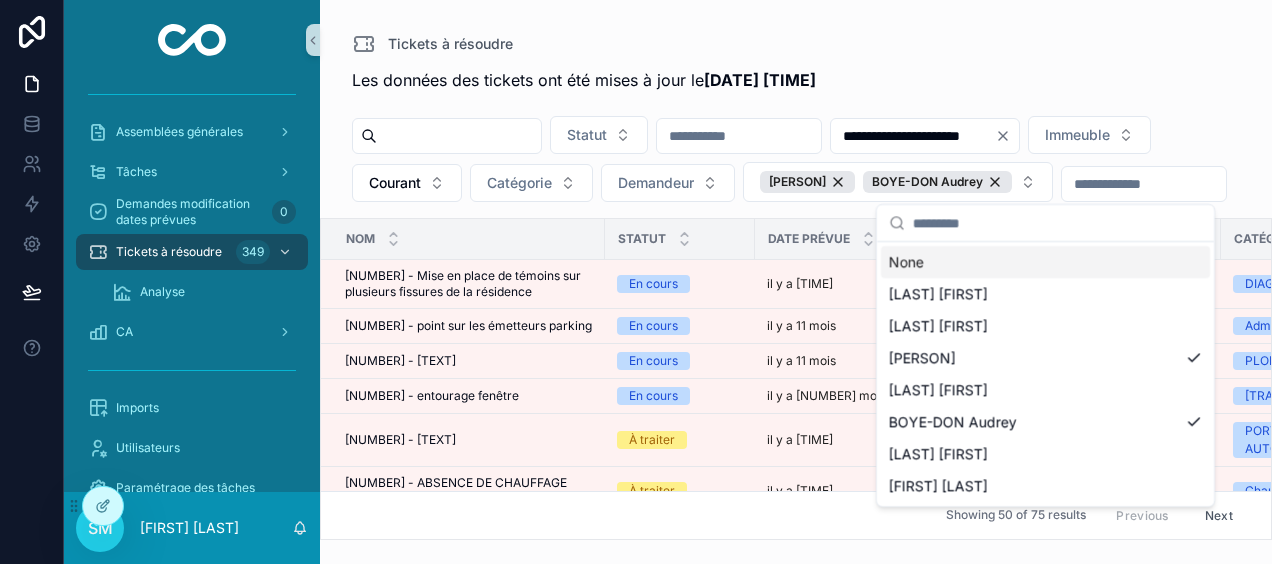 click on "Tickets à résoudre" at bounding box center [796, 44] 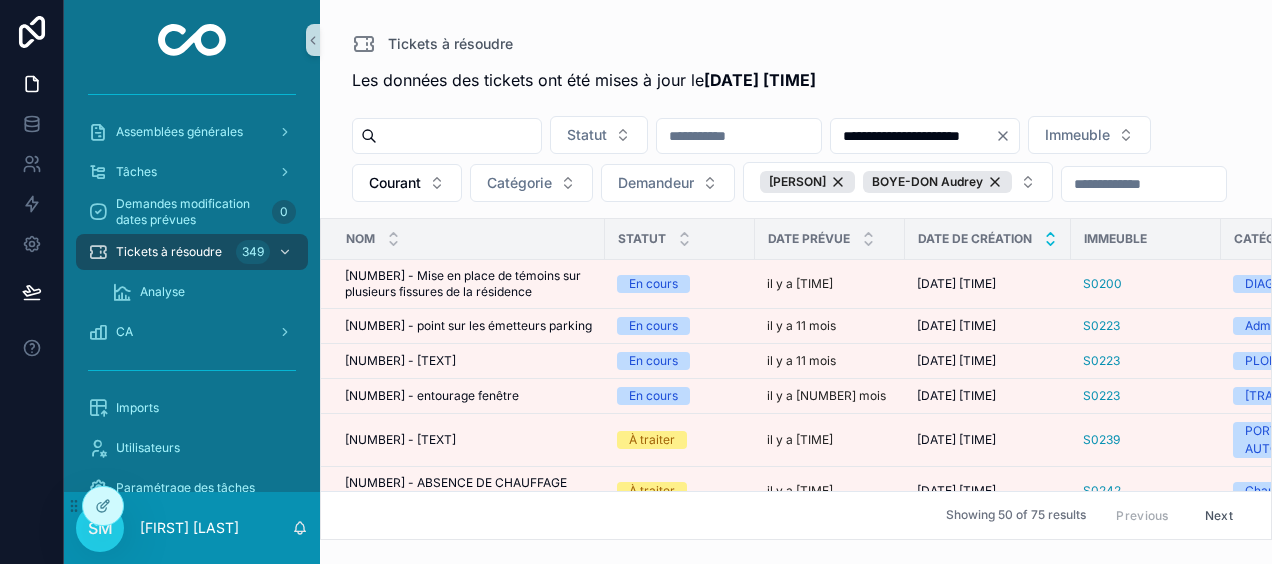 click 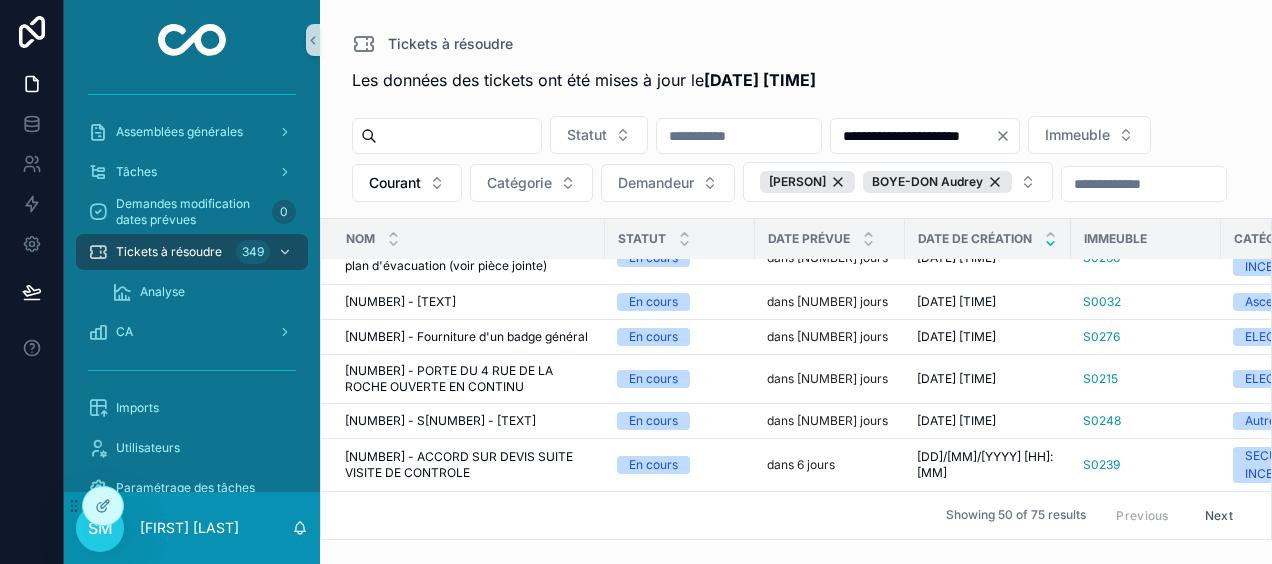 scroll, scrollTop: 0, scrollLeft: 0, axis: both 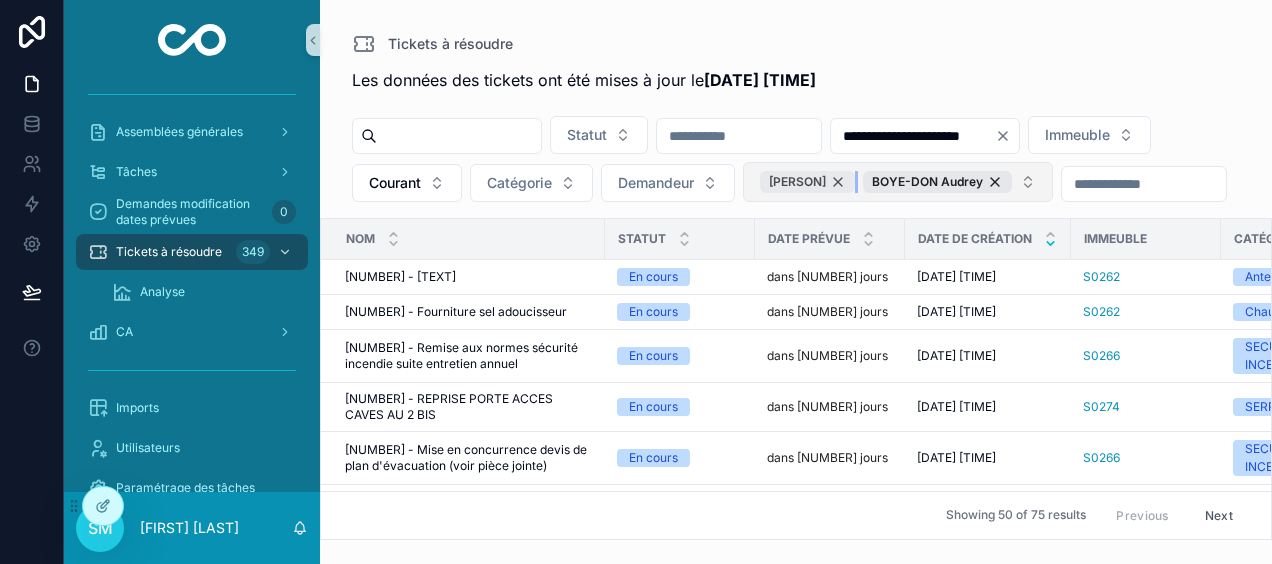 click on "[PERSON]" at bounding box center (807, 182) 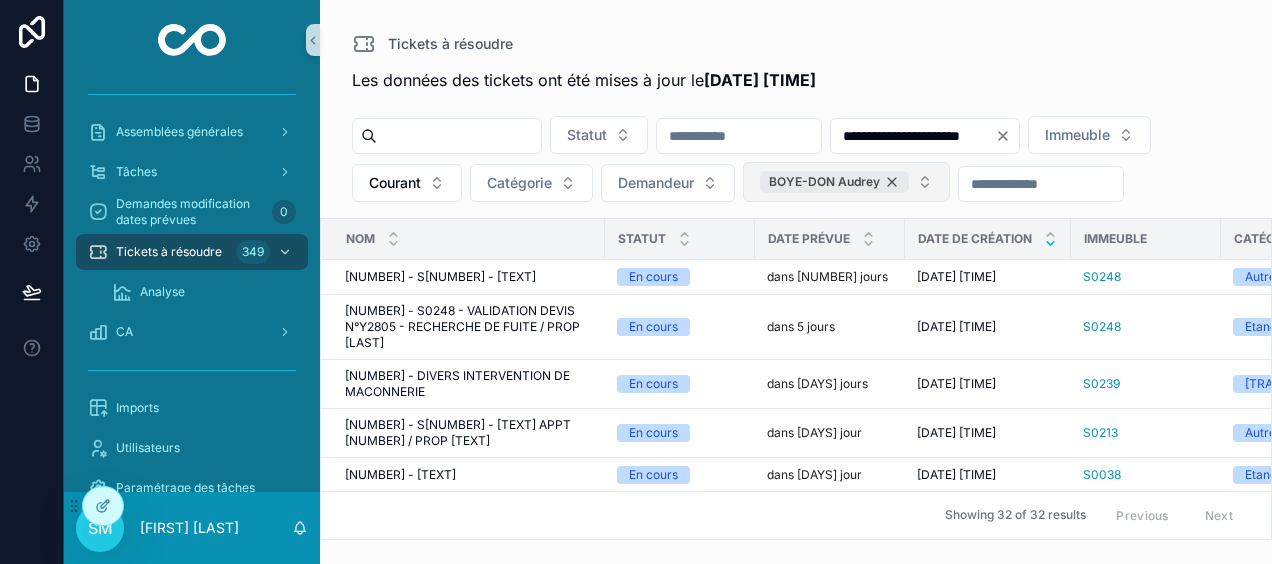 click on "BOYE-DON Audrey" at bounding box center (834, 182) 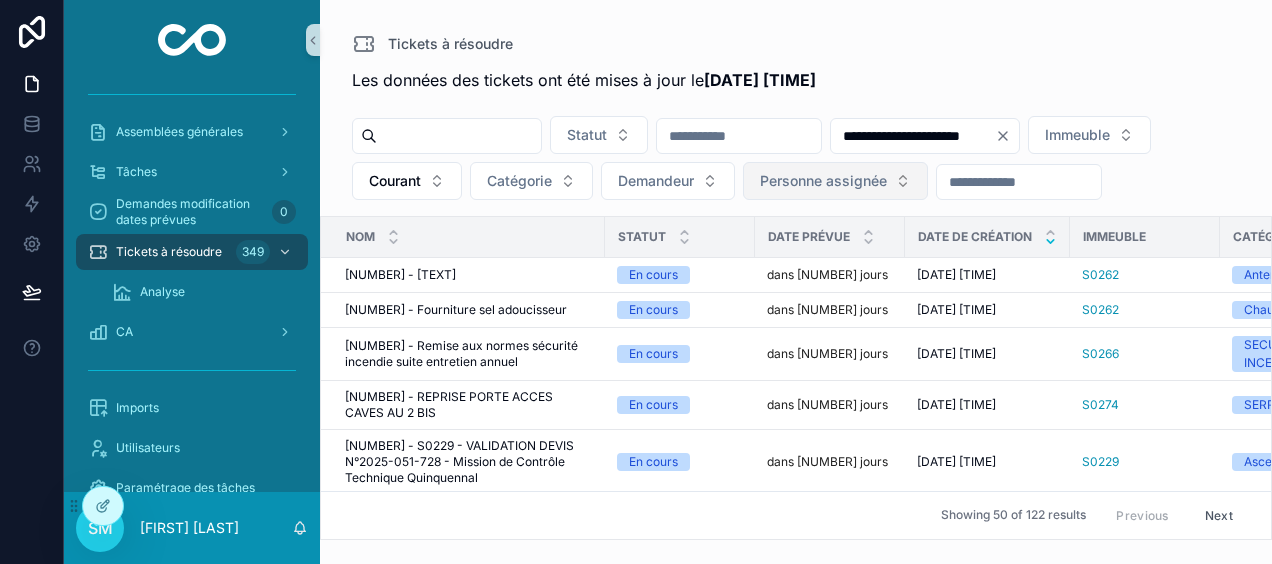 click on "Personne assignée" at bounding box center (823, 181) 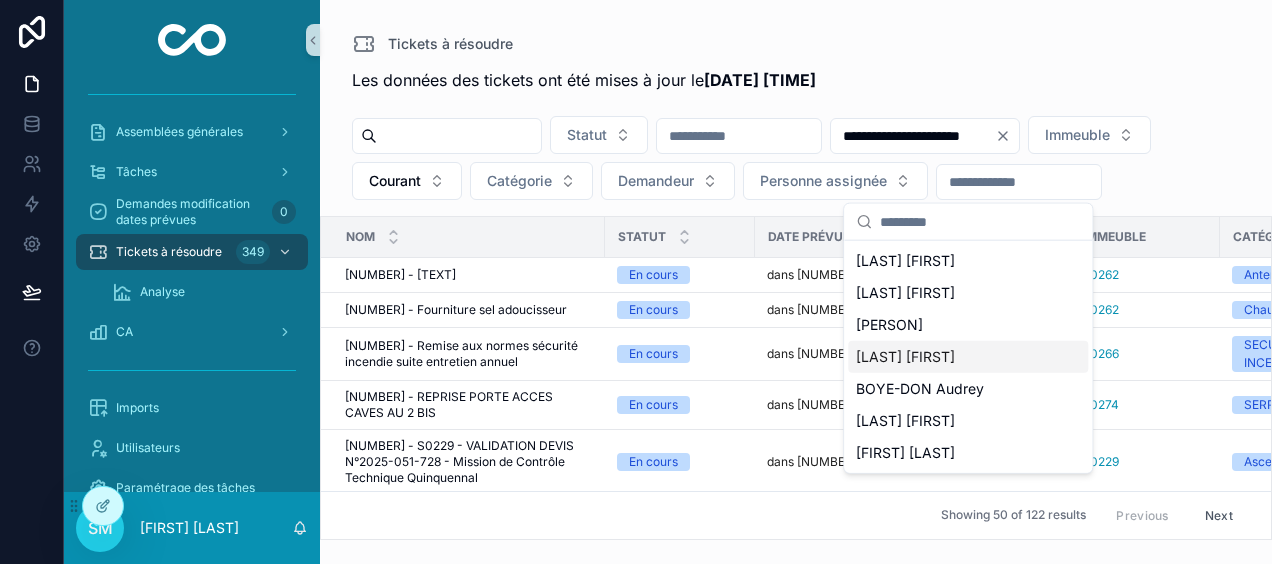 click on "[LAST] [FIRST]" at bounding box center [905, 357] 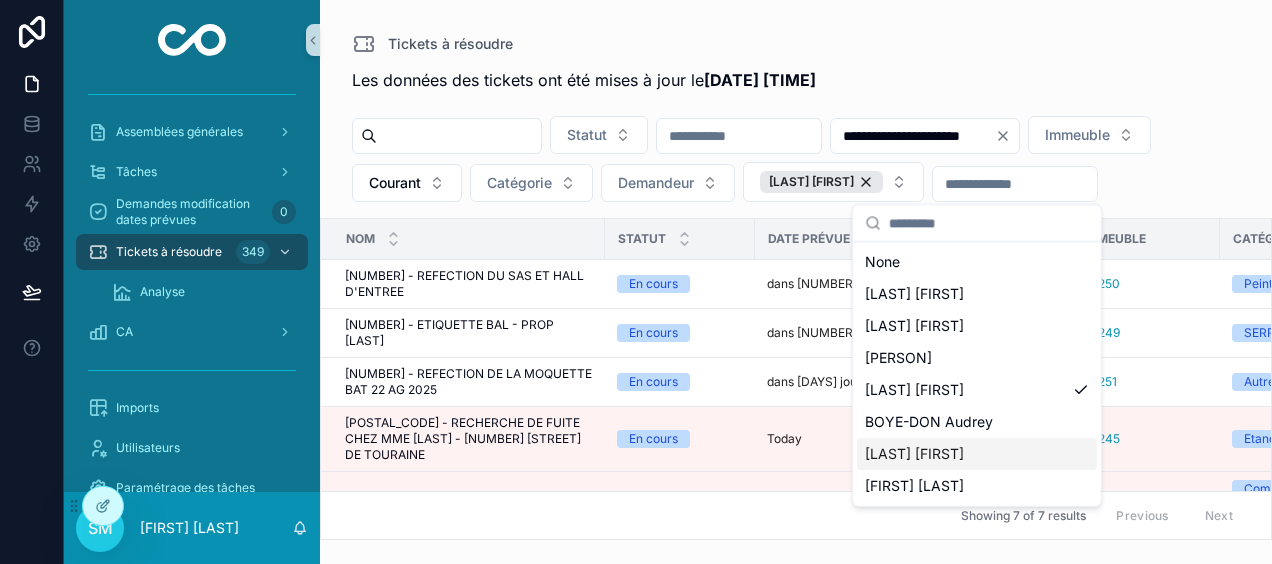 click on "[LAST] [FIRST]" at bounding box center [977, 454] 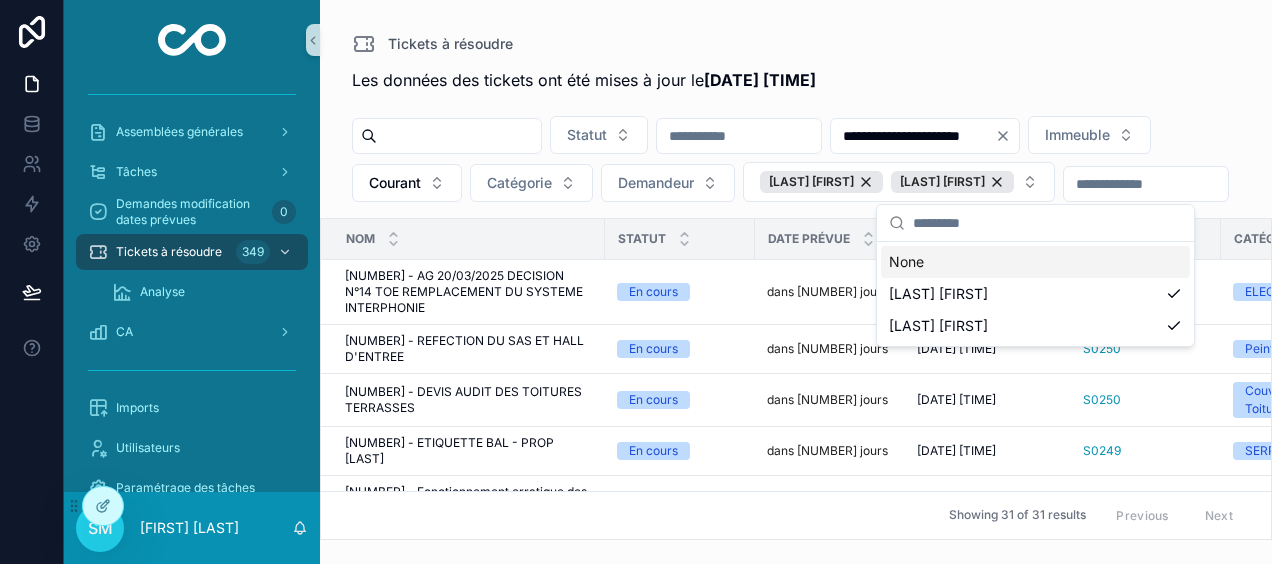 click on "Tickets à résoudre" at bounding box center (796, 44) 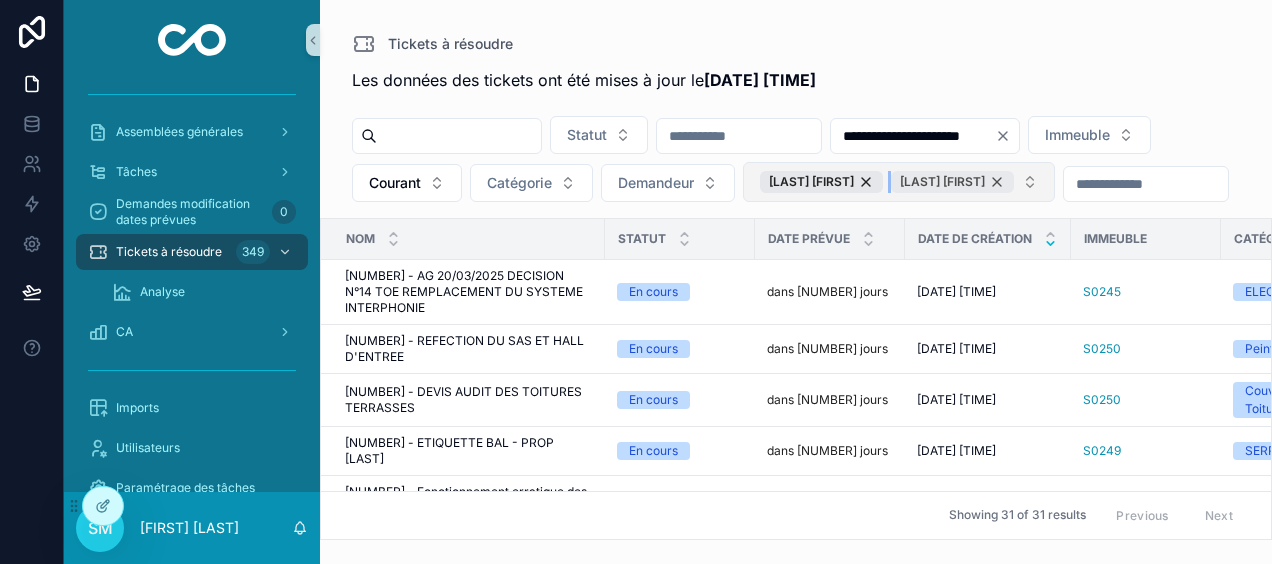 click on "[LAST] [FIRST]" at bounding box center (952, 182) 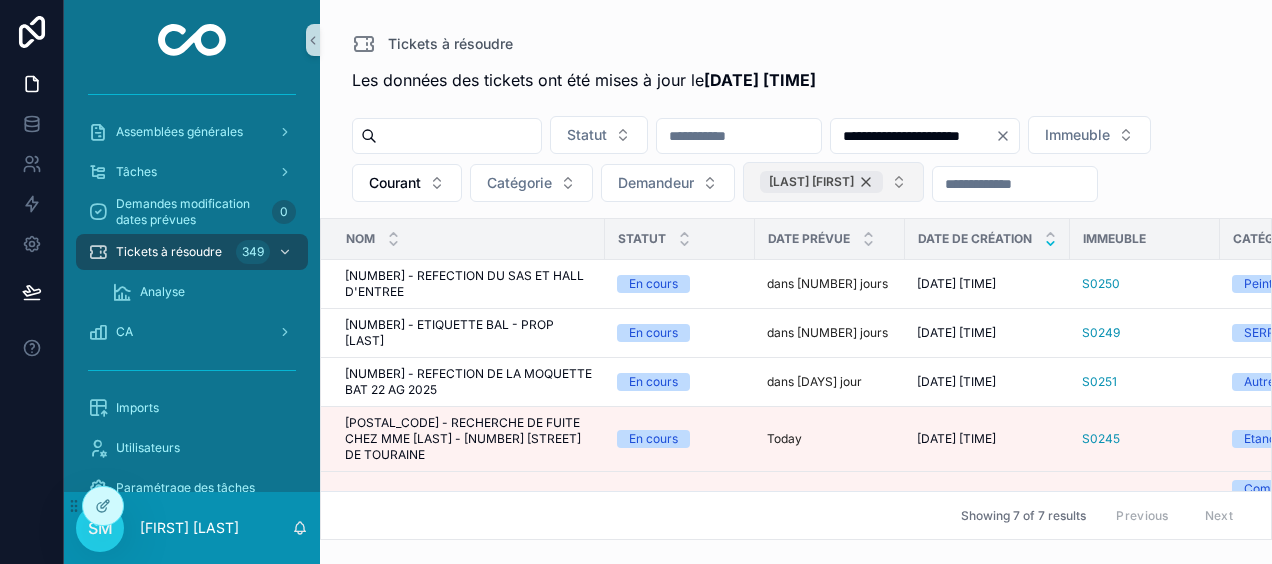 click on "[LAST] [FIRST]" at bounding box center (821, 182) 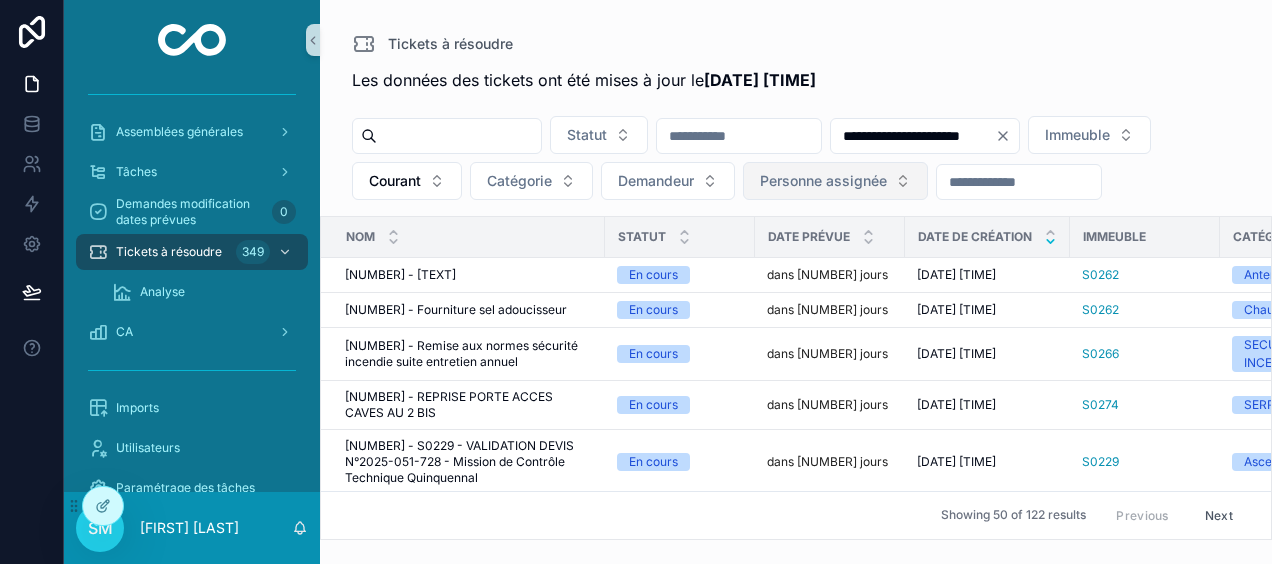 click 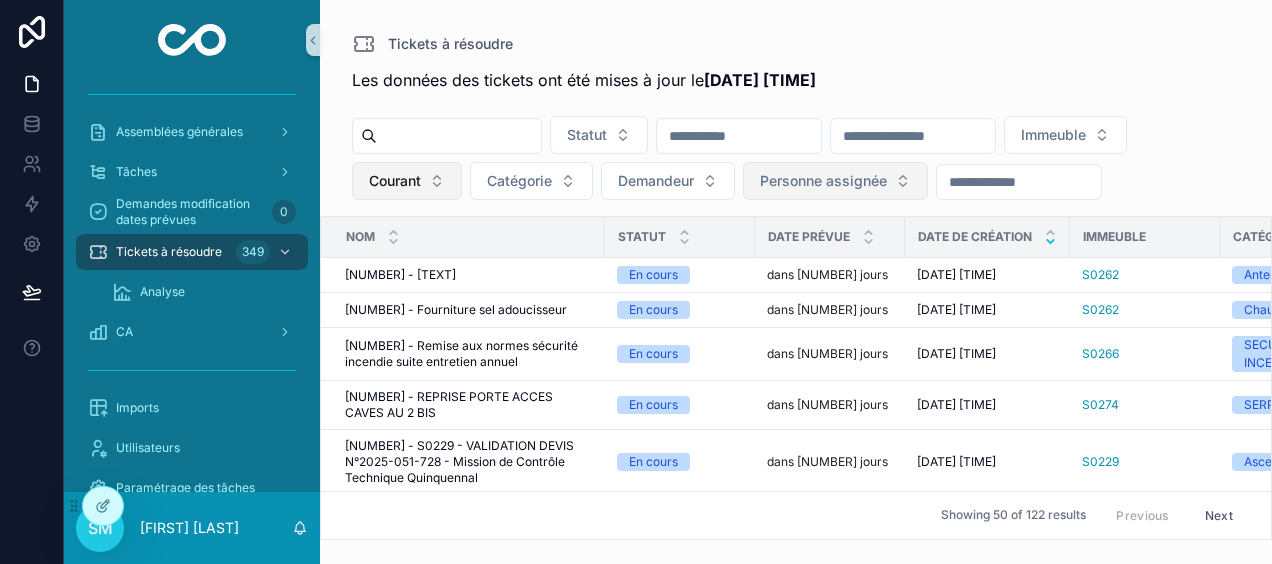 click on "Courant" at bounding box center (395, 181) 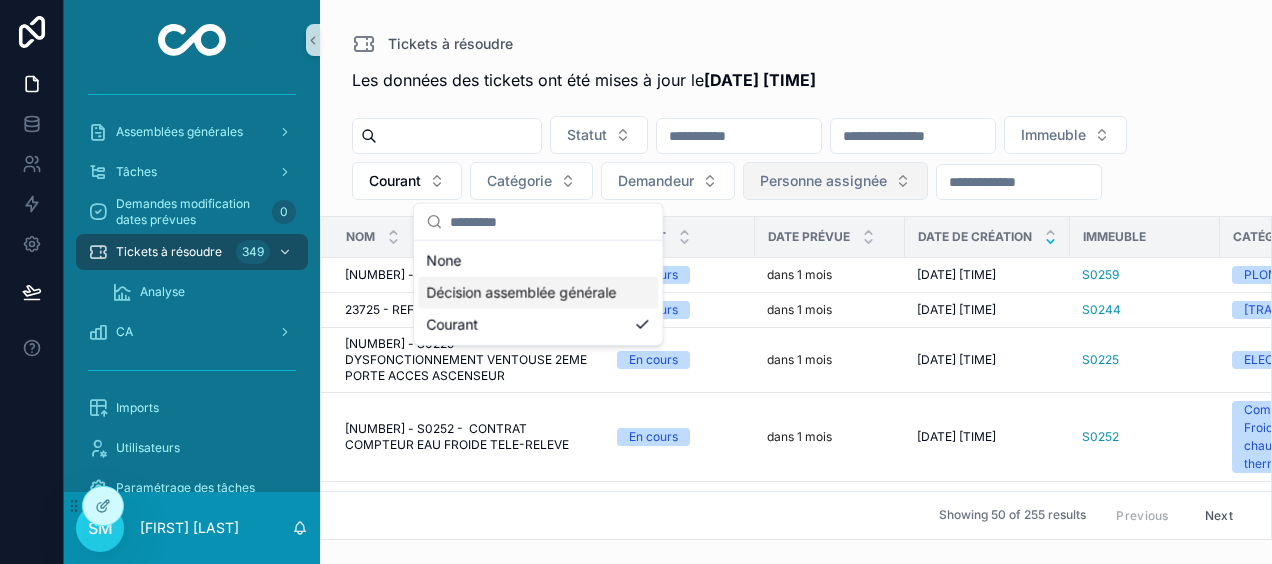 click on "Décision assemblée générale" at bounding box center [538, 293] 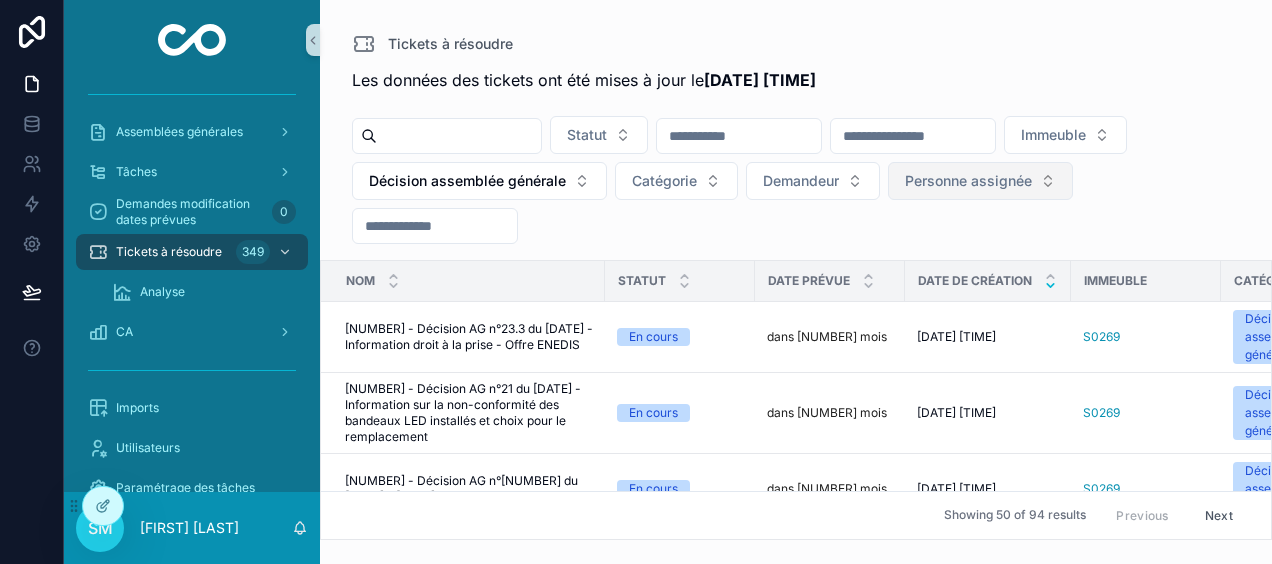 click at bounding box center [913, 136] 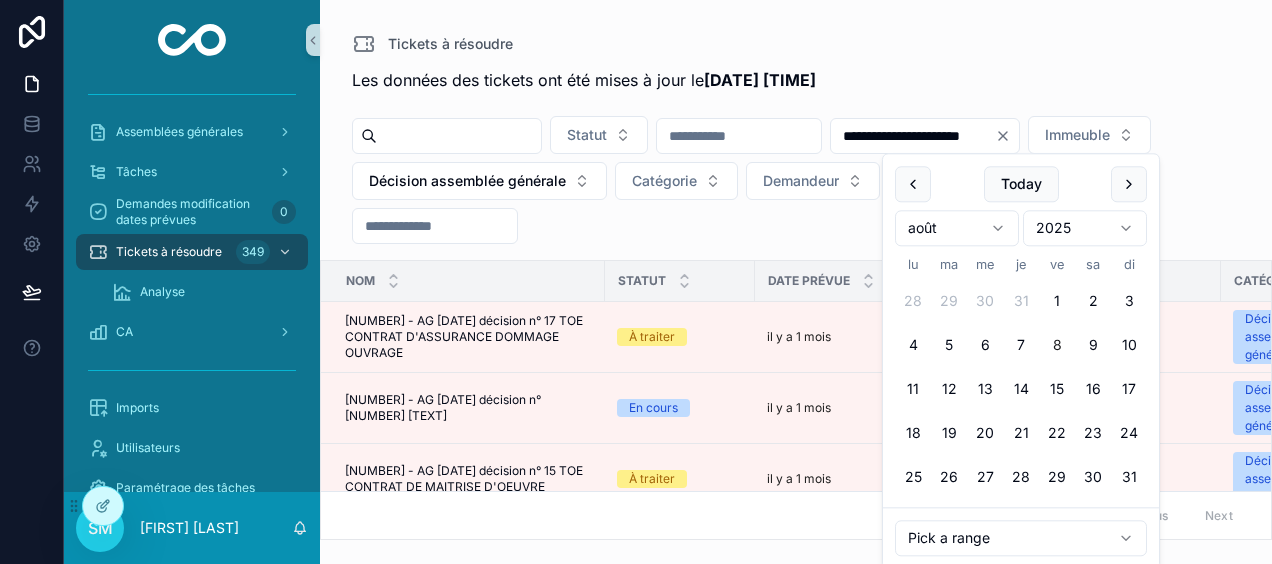 type on "**********" 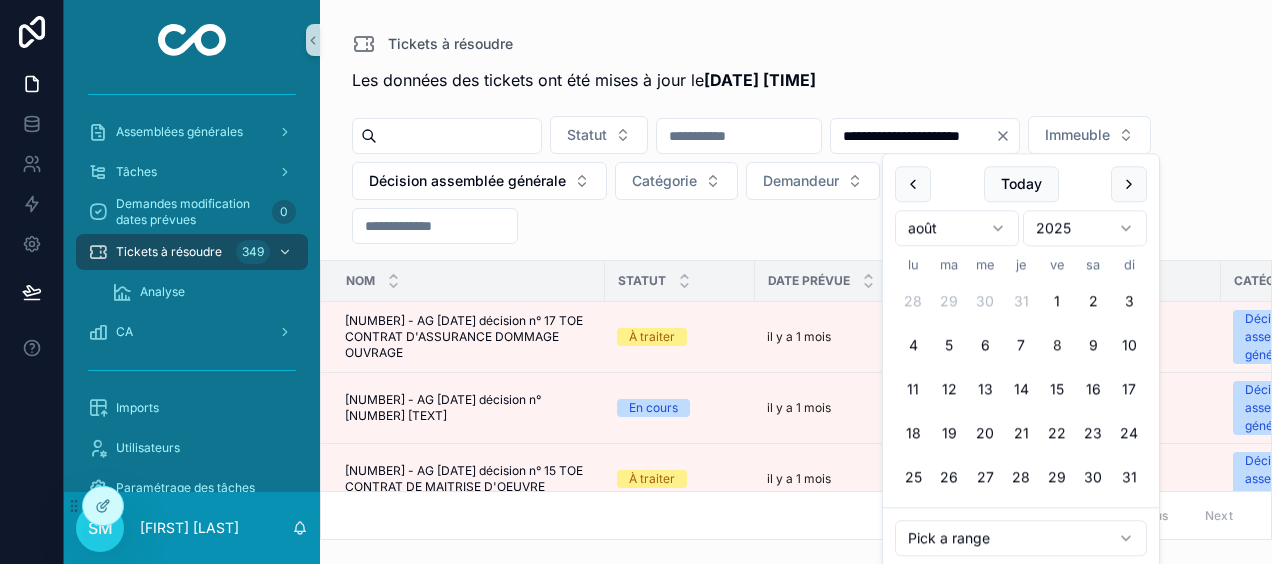 click on "**********" at bounding box center [796, 270] 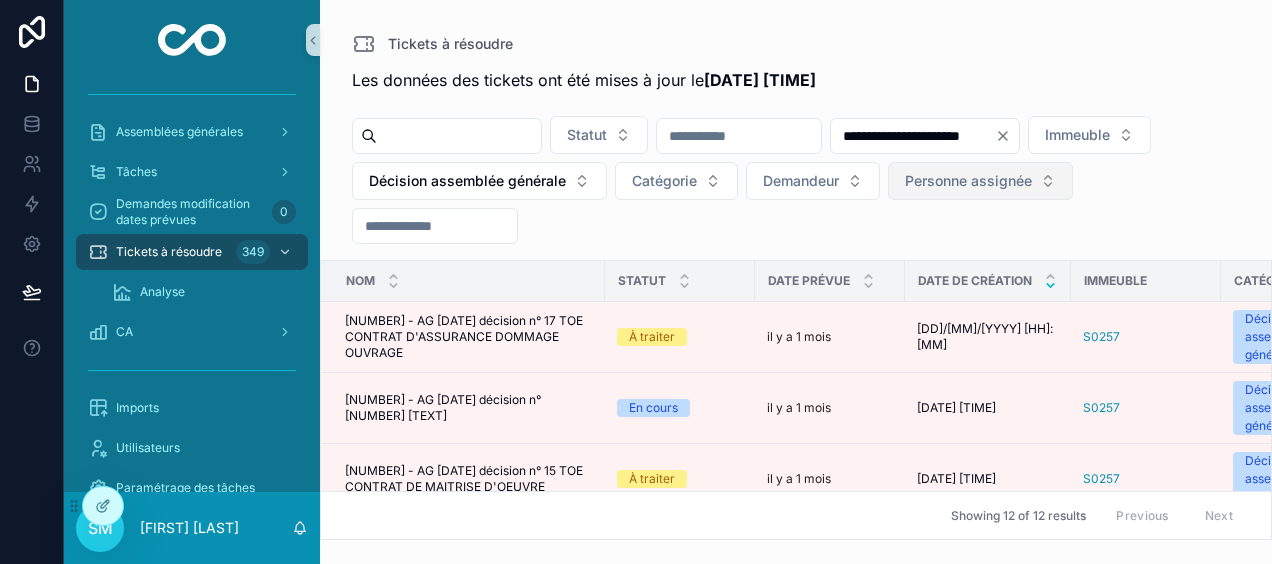 click on "Personne assignée" at bounding box center (968, 181) 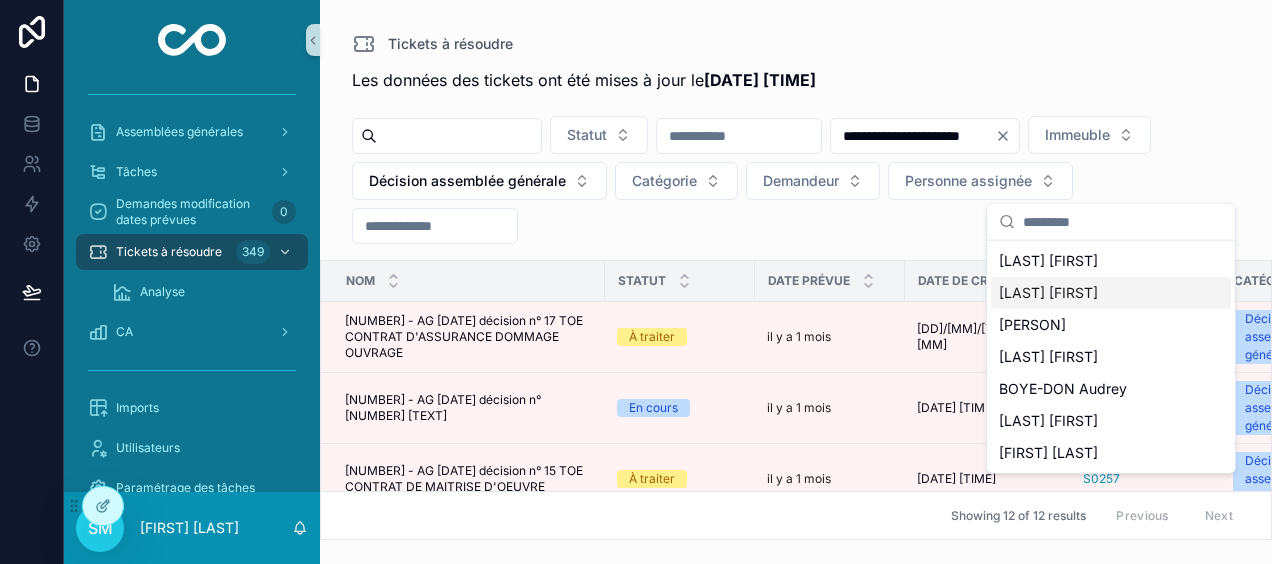 click on "[LAST] [FIRST]" at bounding box center (1048, 293) 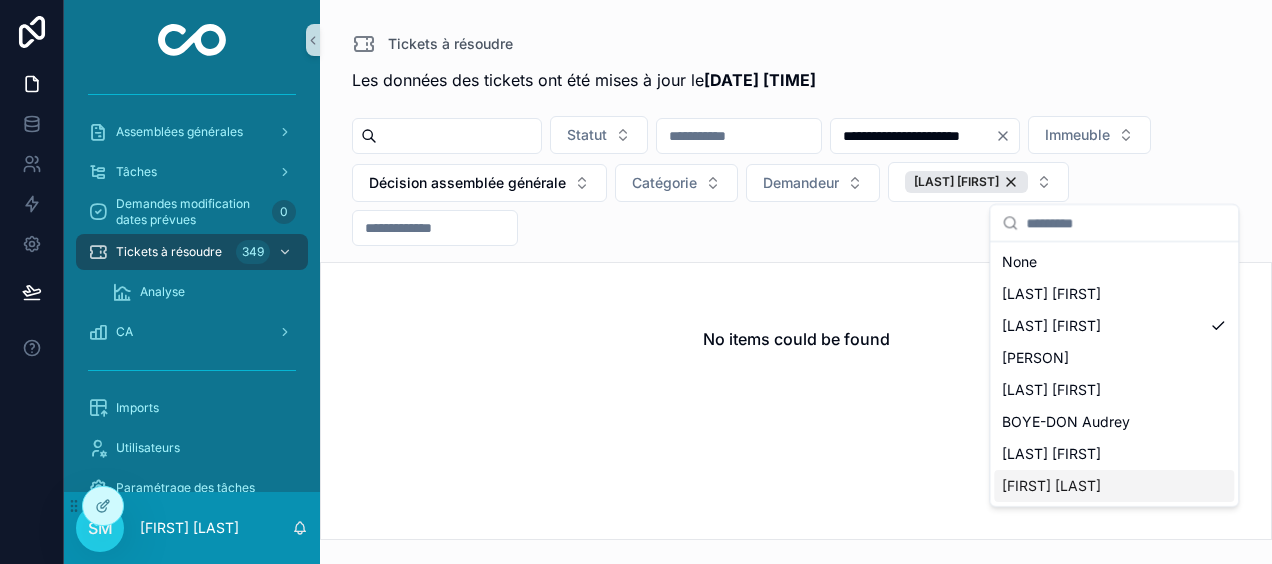 click on "[FIRST] [LAST]" at bounding box center (1114, 486) 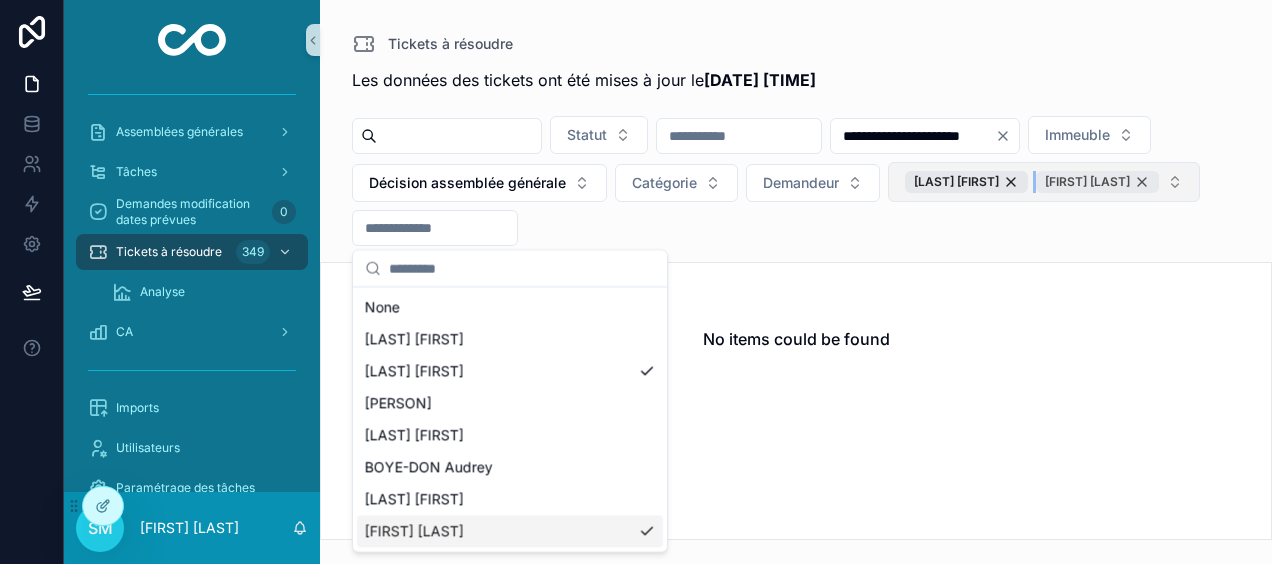 click on "[FIRST] [LAST]" at bounding box center (1097, 182) 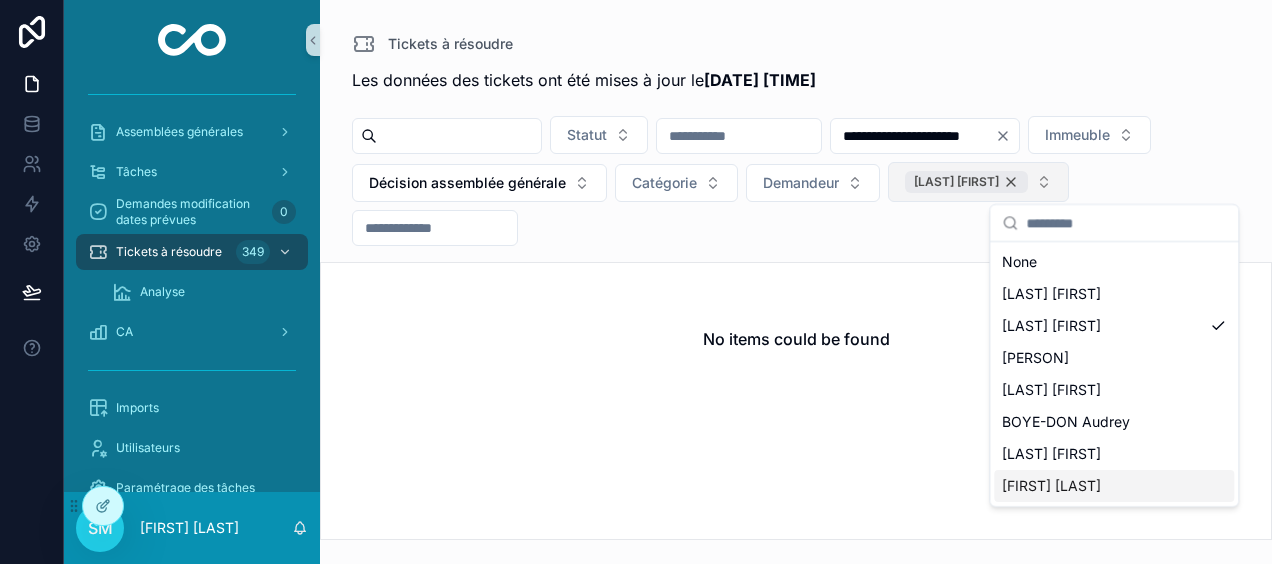 click on "[LAST] [FIRST]" at bounding box center [966, 182] 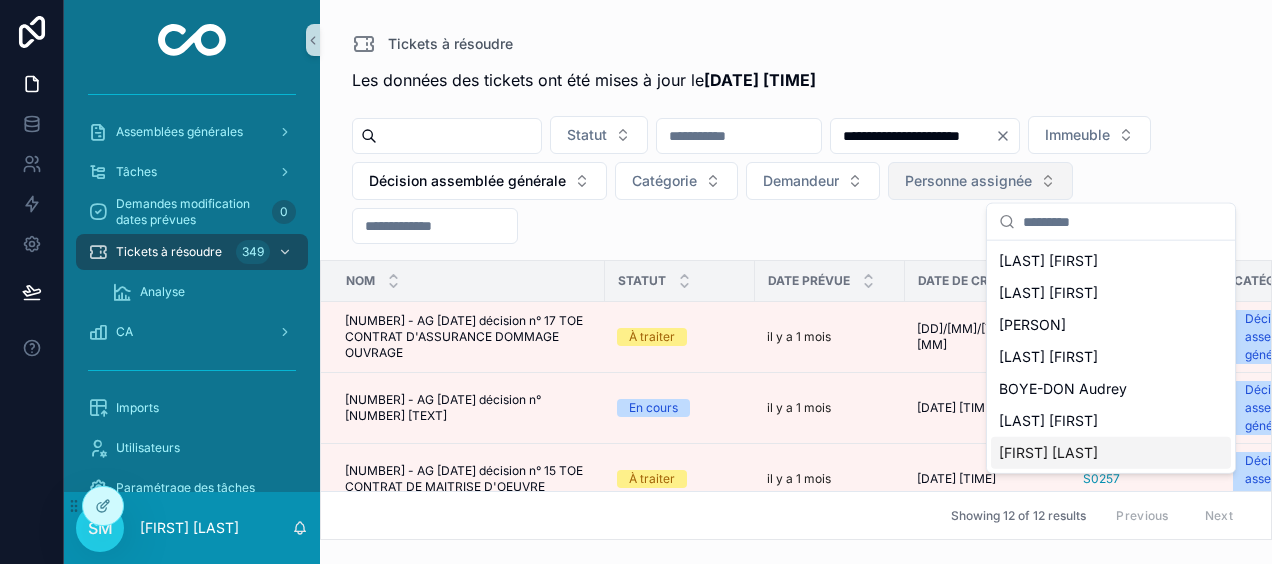 click on "Personne assignée" at bounding box center (968, 181) 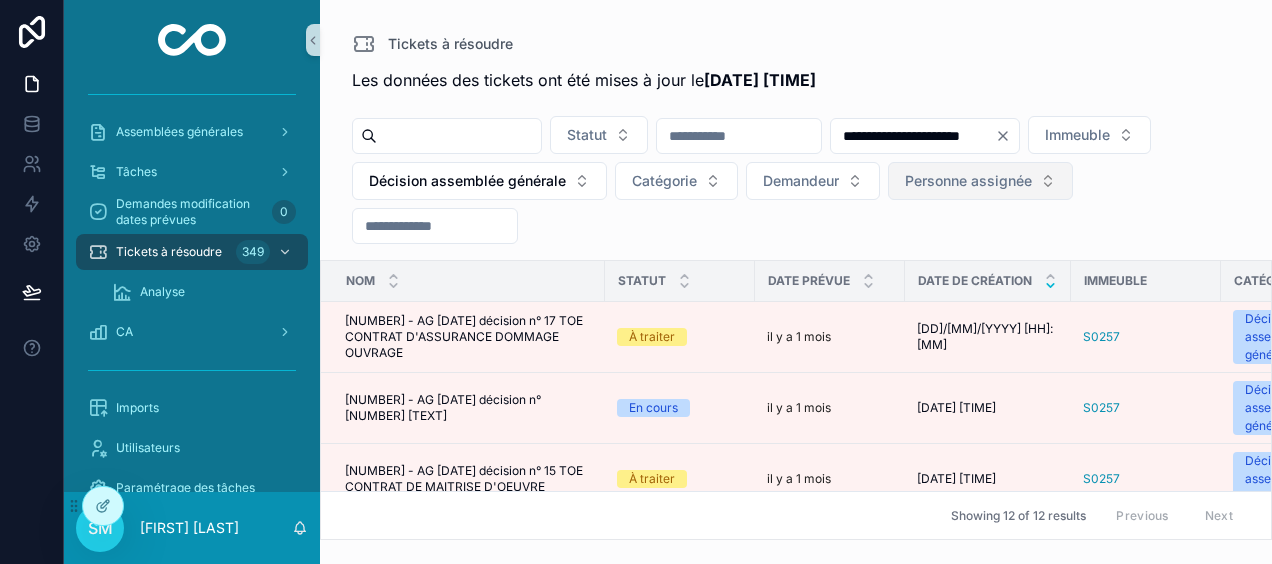 click on "Personne assignée" at bounding box center (968, 181) 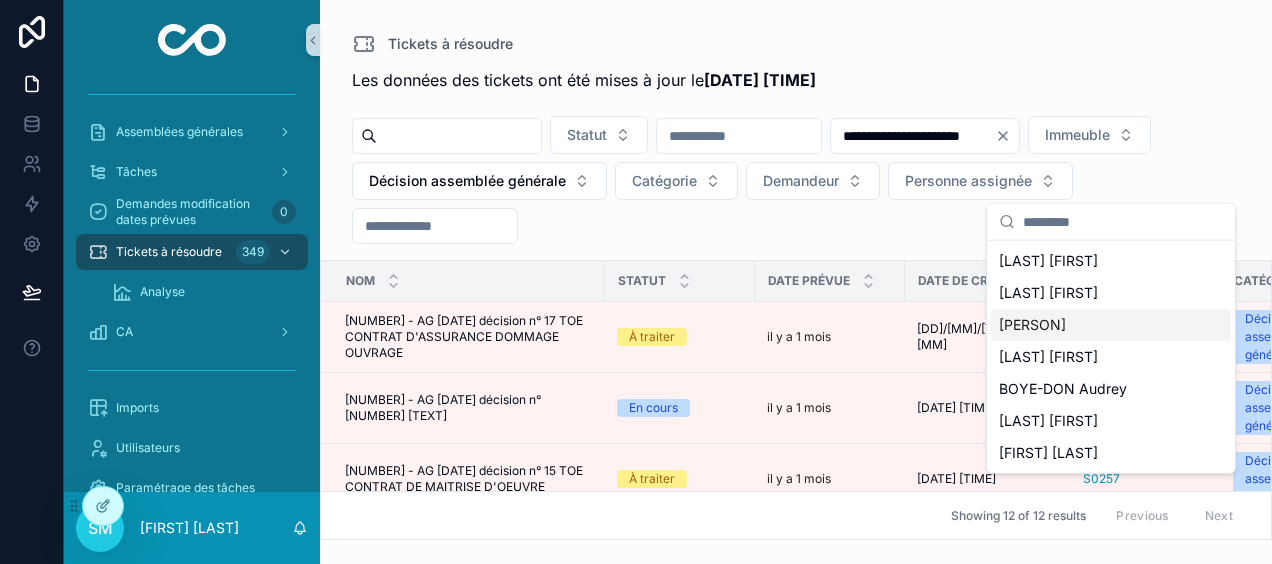 click on "[PERSON]" at bounding box center (1111, 325) 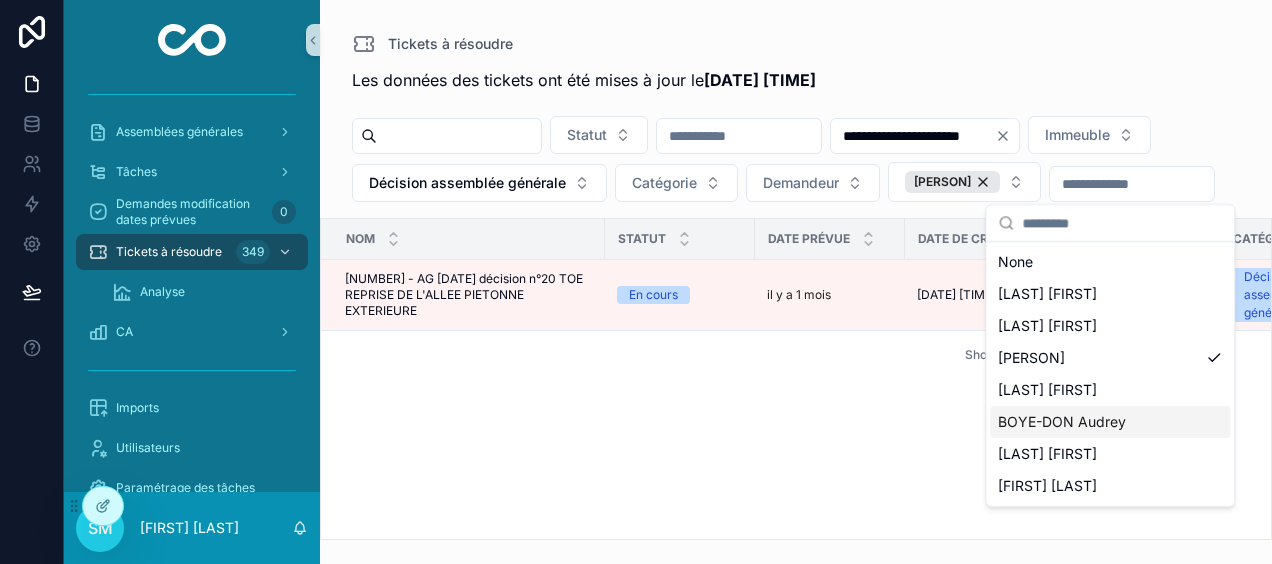 click on "BOYE-DON Audrey" at bounding box center [1110, 422] 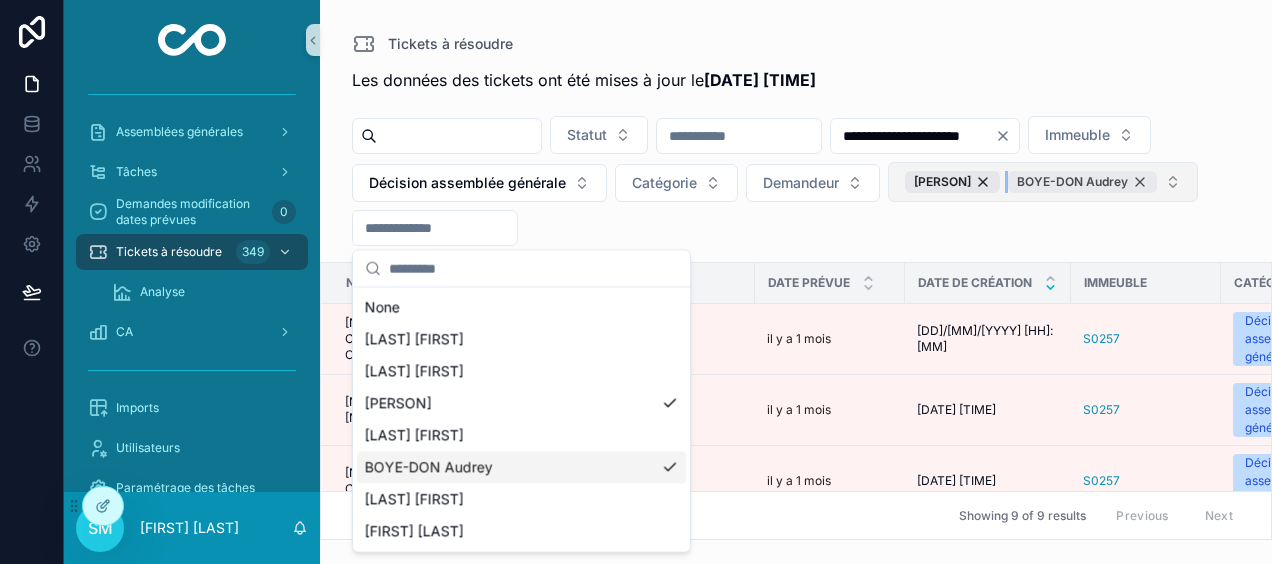 click on "BOYE-DON Audrey" at bounding box center [1082, 182] 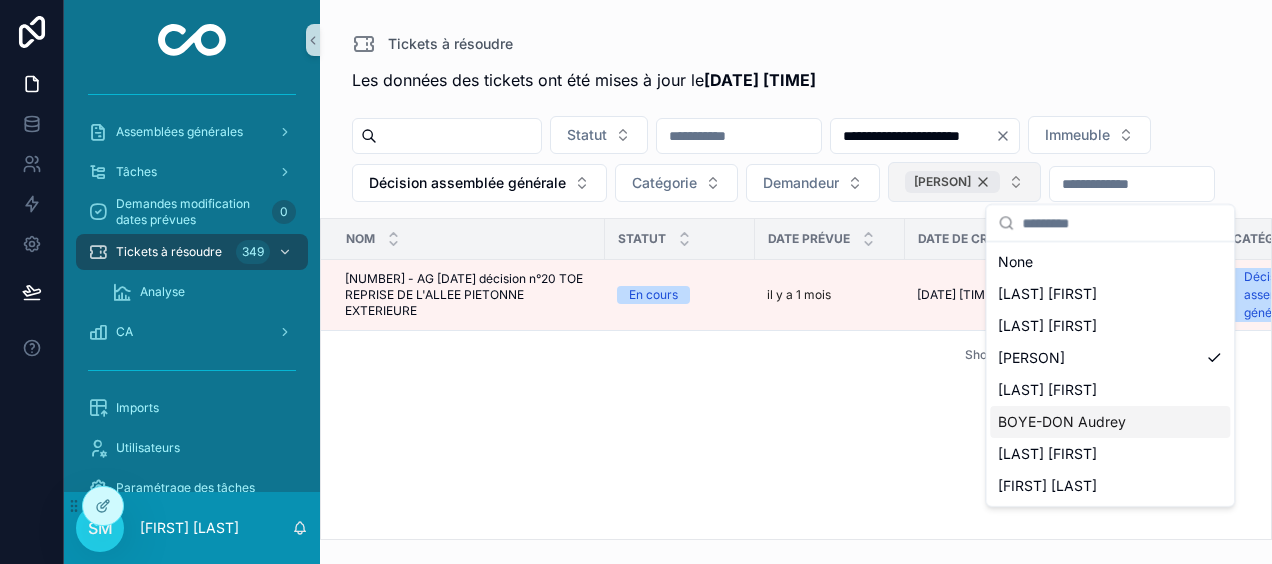 click on "[PERSON]" at bounding box center (952, 182) 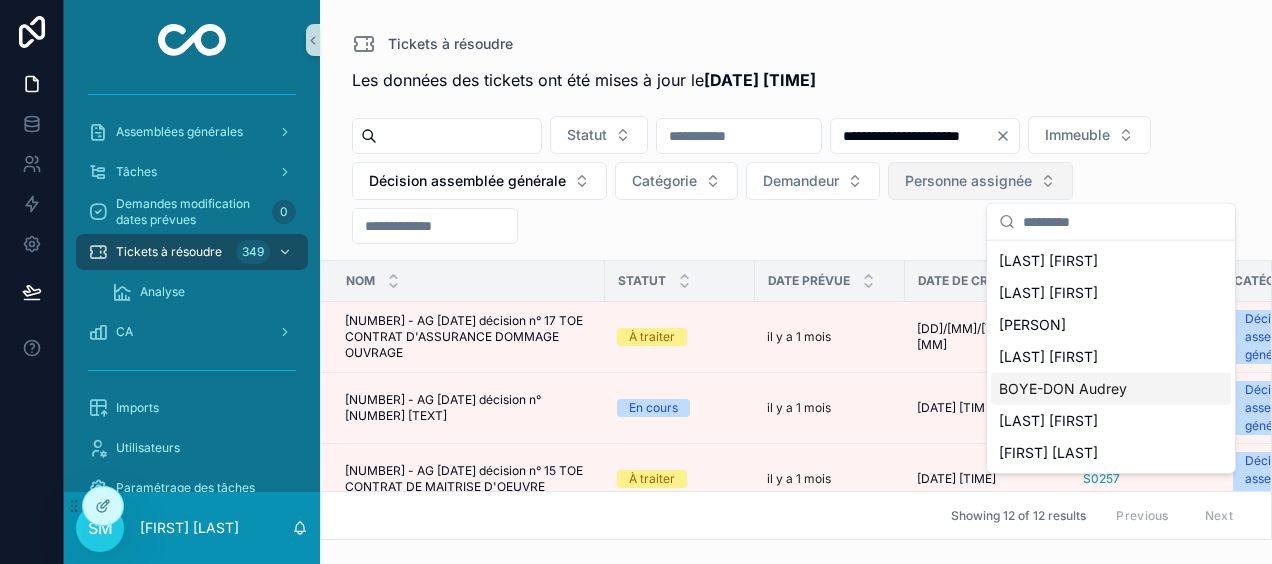 click on "Personne assignée" at bounding box center (968, 181) 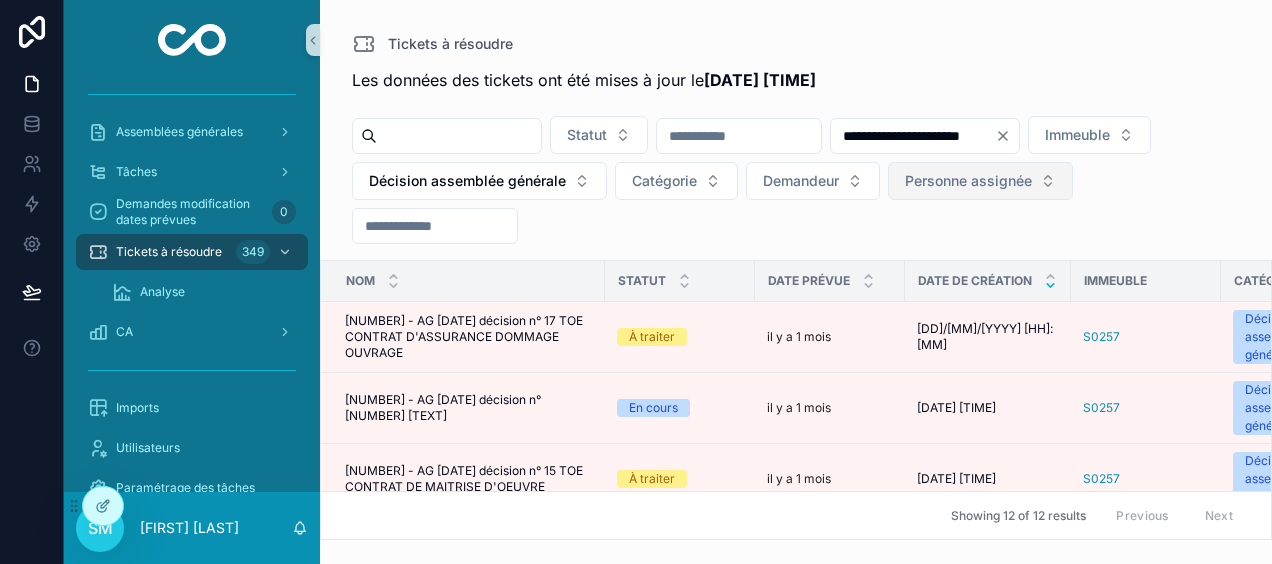 click on "Personne assignée" at bounding box center (968, 181) 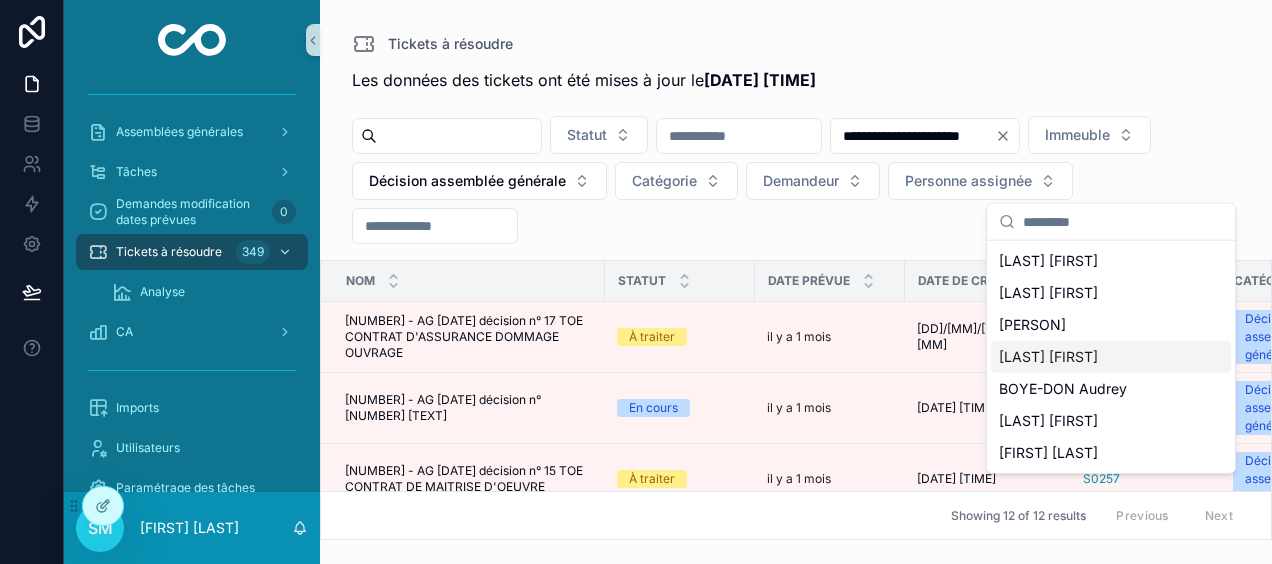 click on "[LAST] [FIRST]" at bounding box center [1048, 357] 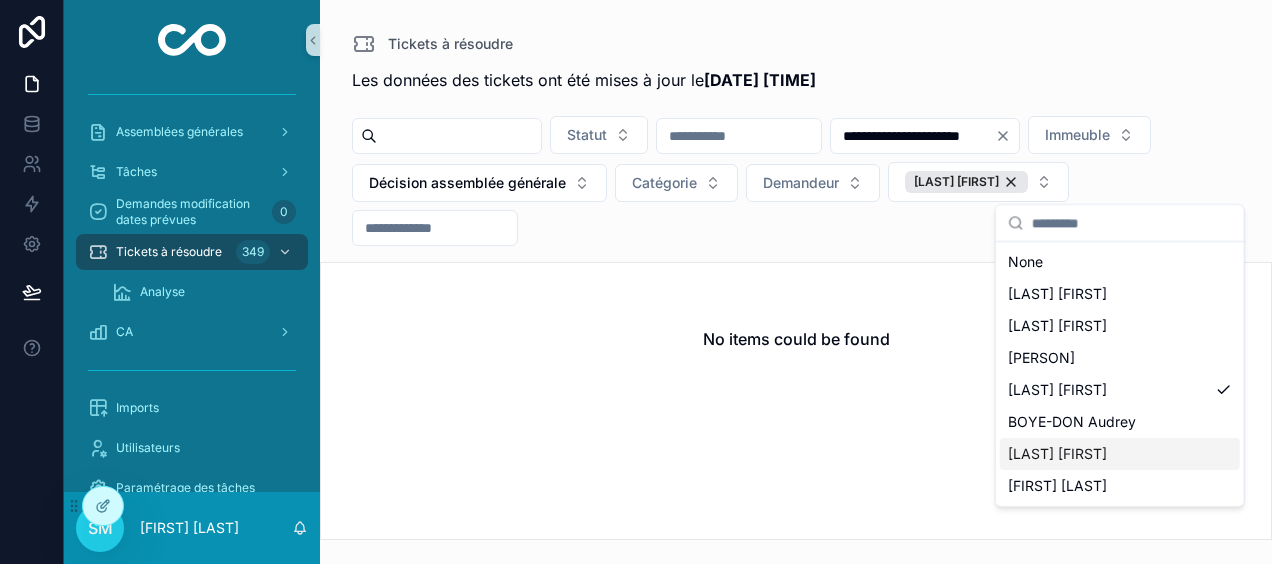 click on "[LAST] [FIRST]" at bounding box center (1057, 454) 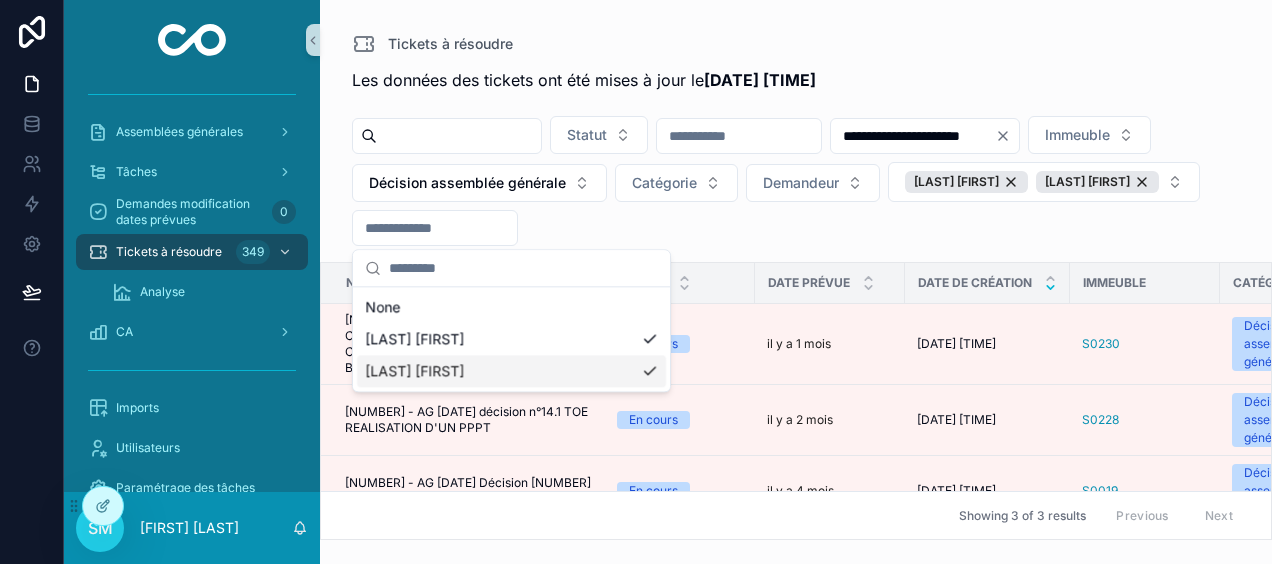 click on "Tickets à résoudre" at bounding box center (796, 44) 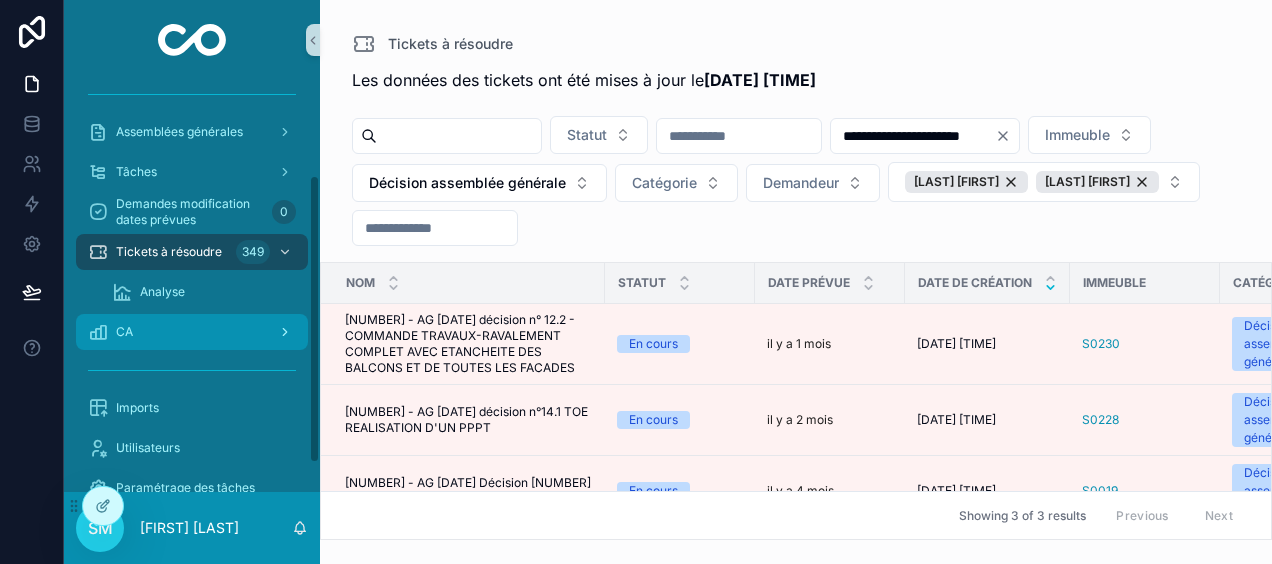 click on "CA" at bounding box center (192, 332) 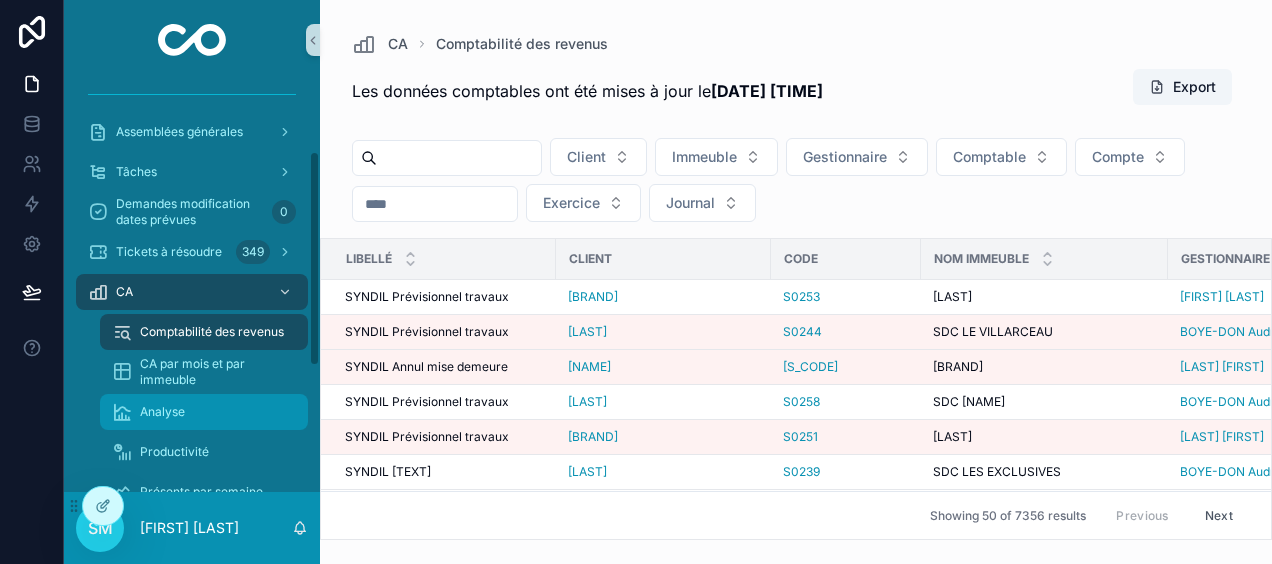 click on "Analyse" at bounding box center (162, 412) 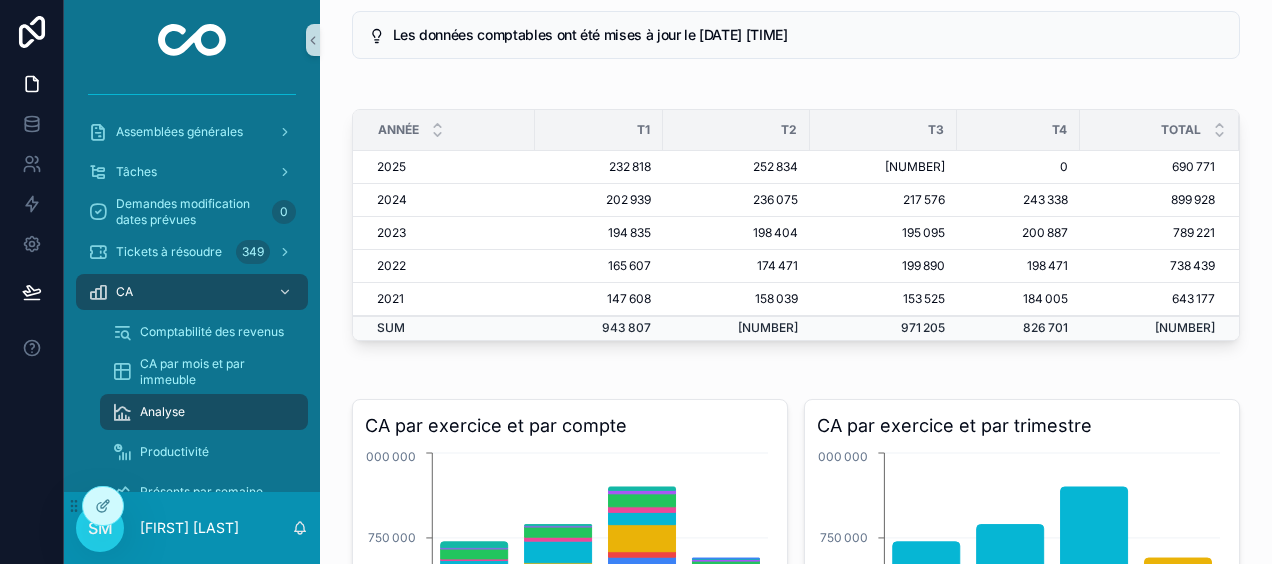 scroll, scrollTop: 0, scrollLeft: 0, axis: both 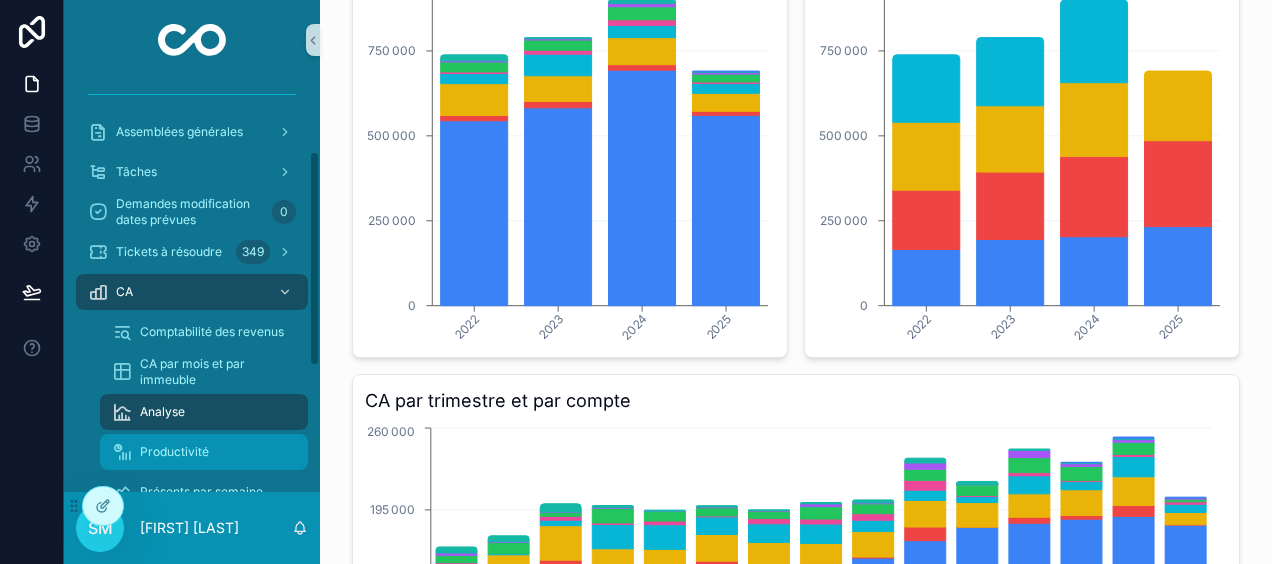 click on "Productivité" at bounding box center (174, 452) 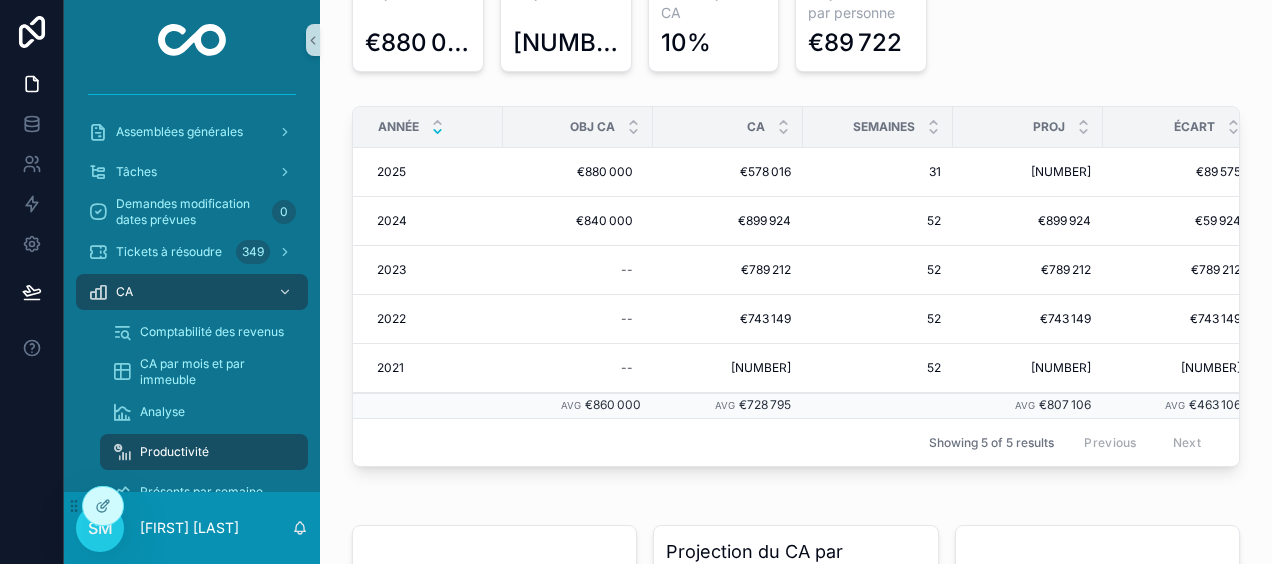 scroll, scrollTop: 100, scrollLeft: 0, axis: vertical 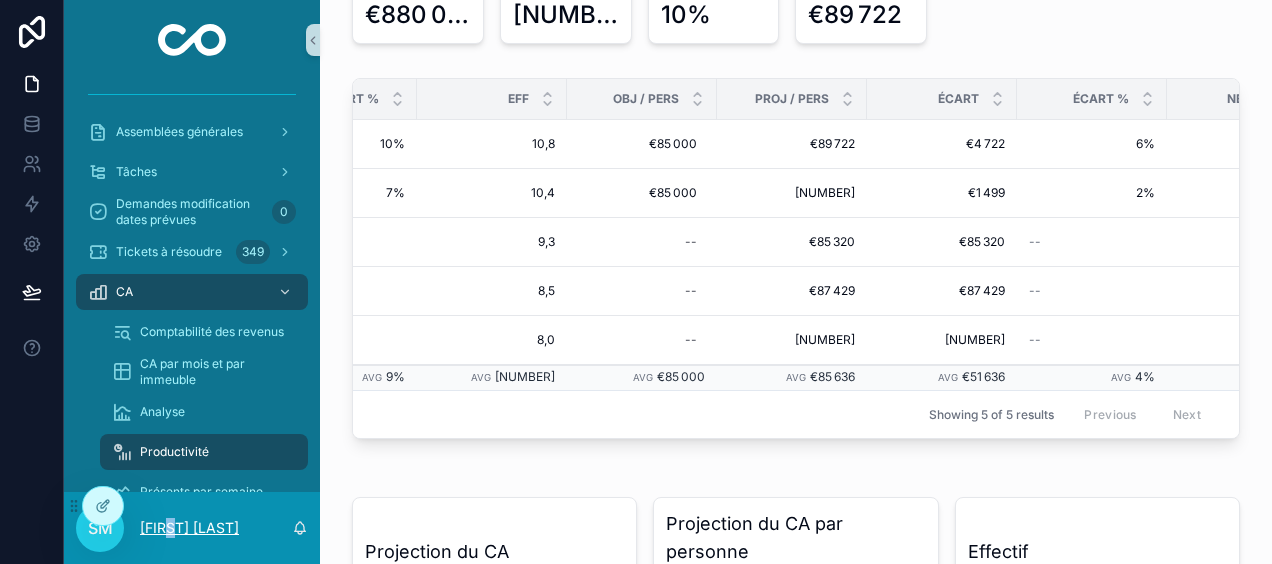 click on "[FIRST] [LAST]" at bounding box center [189, 528] 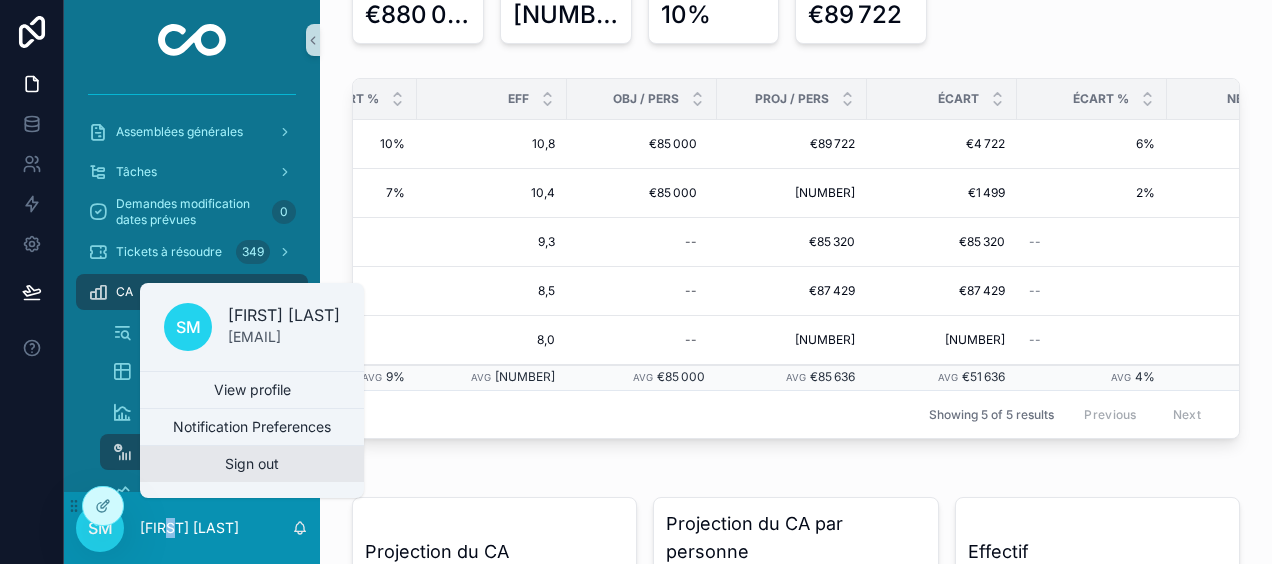 click on "Sign out" at bounding box center [252, 464] 